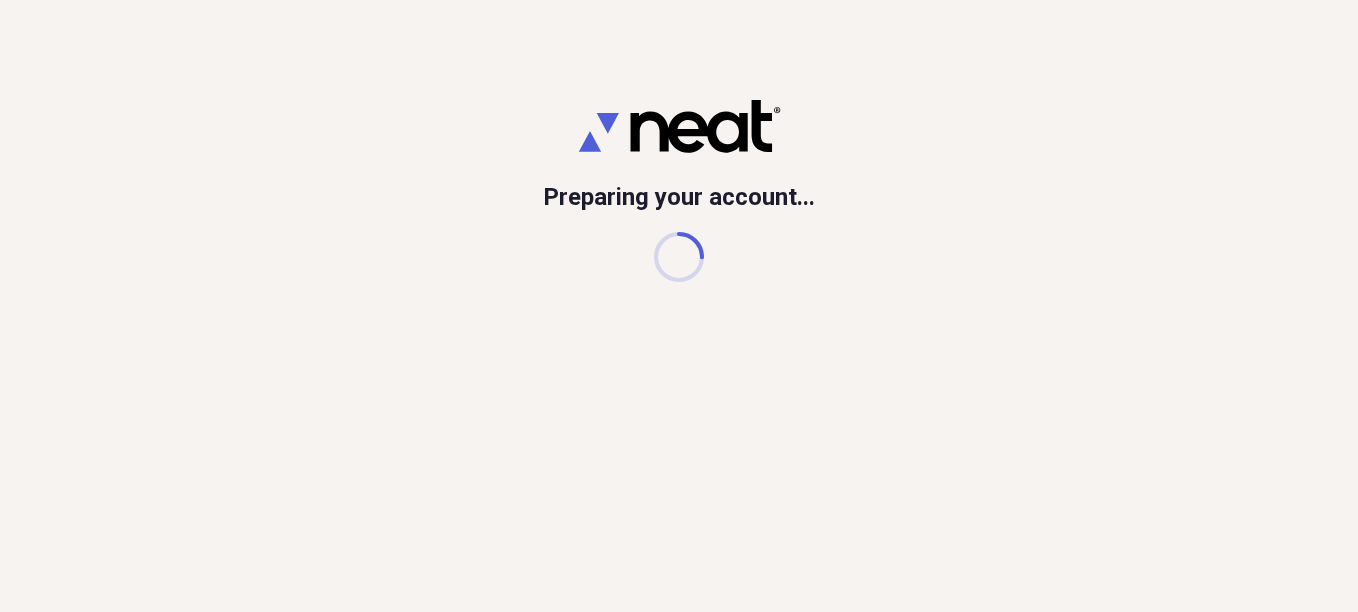 scroll, scrollTop: 0, scrollLeft: 0, axis: both 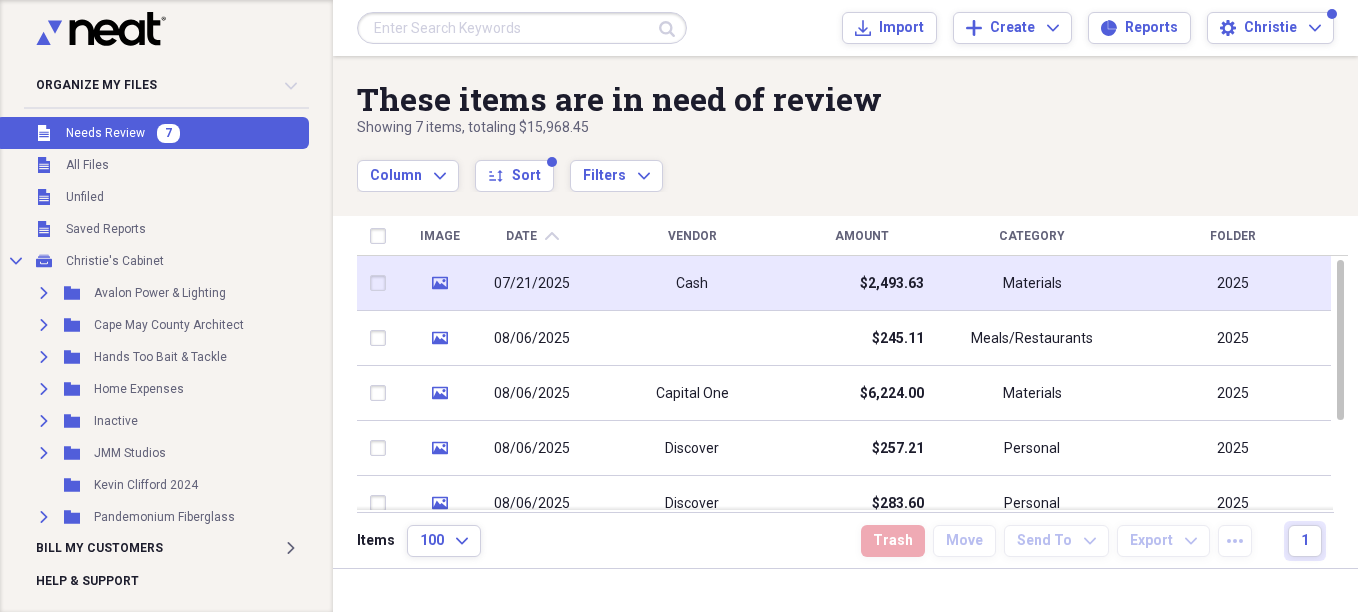 click on "Cash" at bounding box center (692, 283) 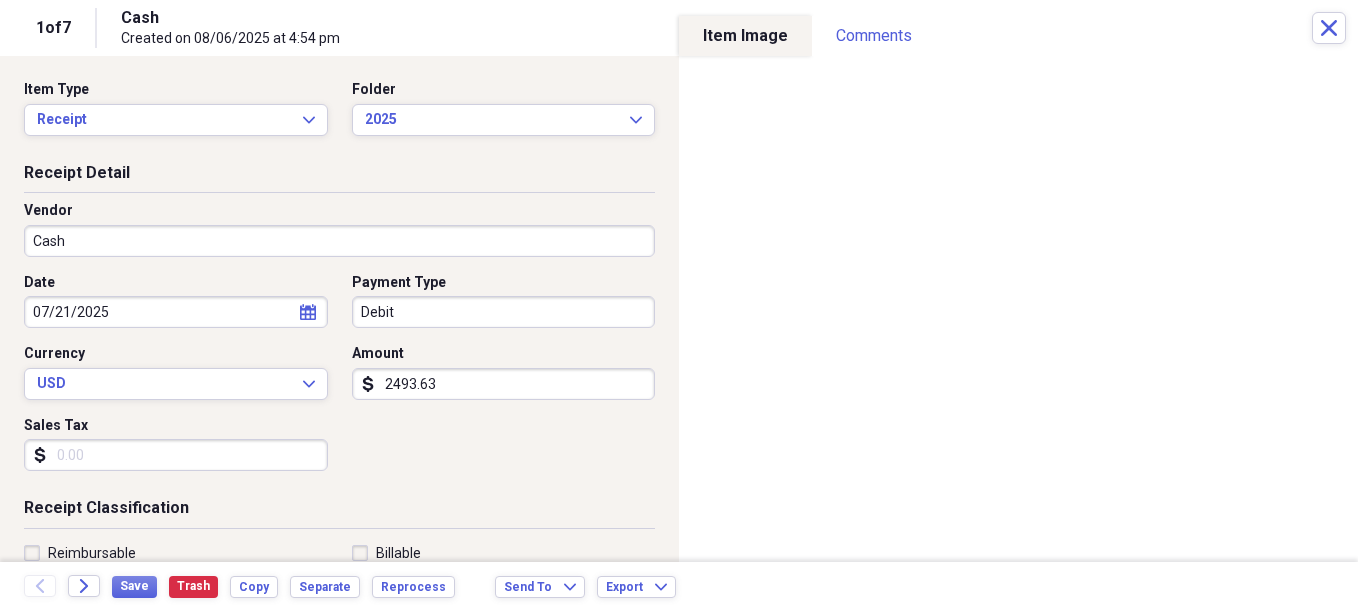 click on "Cash" at bounding box center (339, 241) 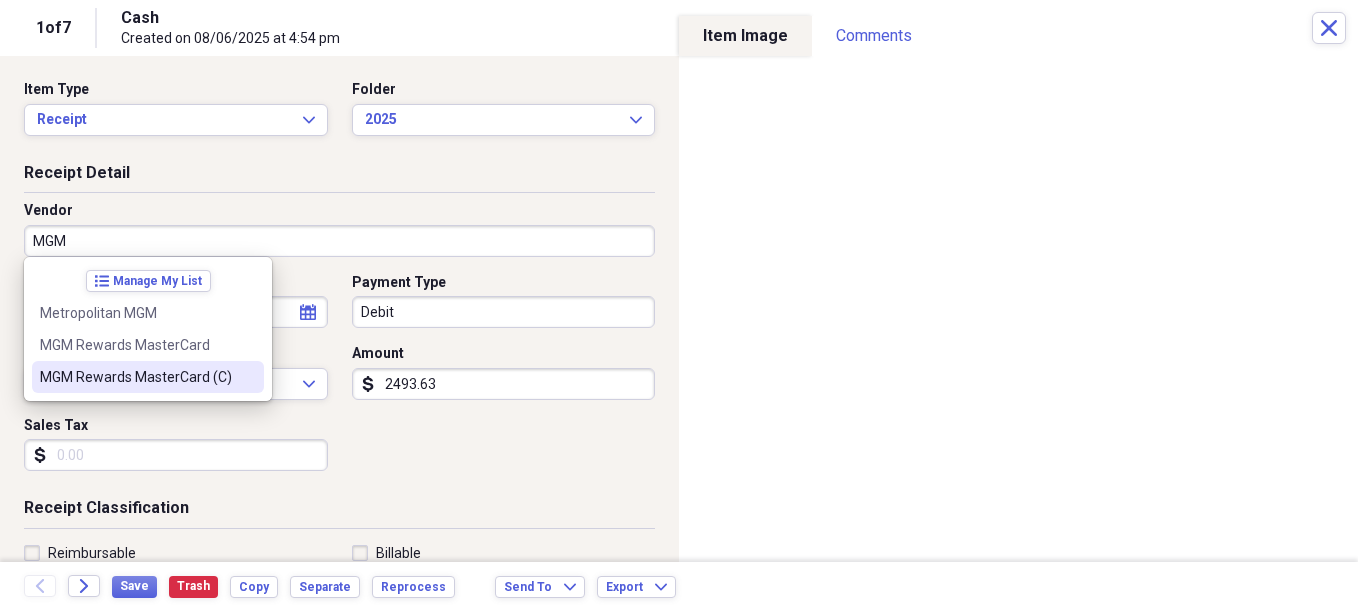 click on "MGM Rewards MasterCard (C)" at bounding box center [136, 377] 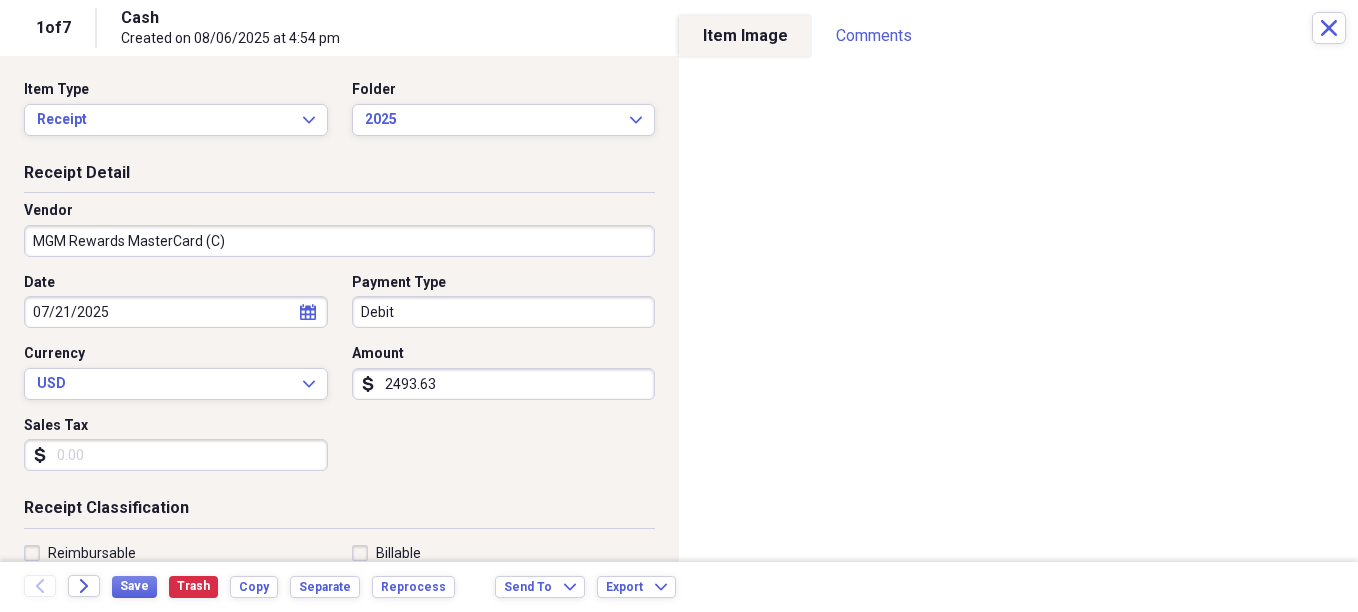 type on "Personal" 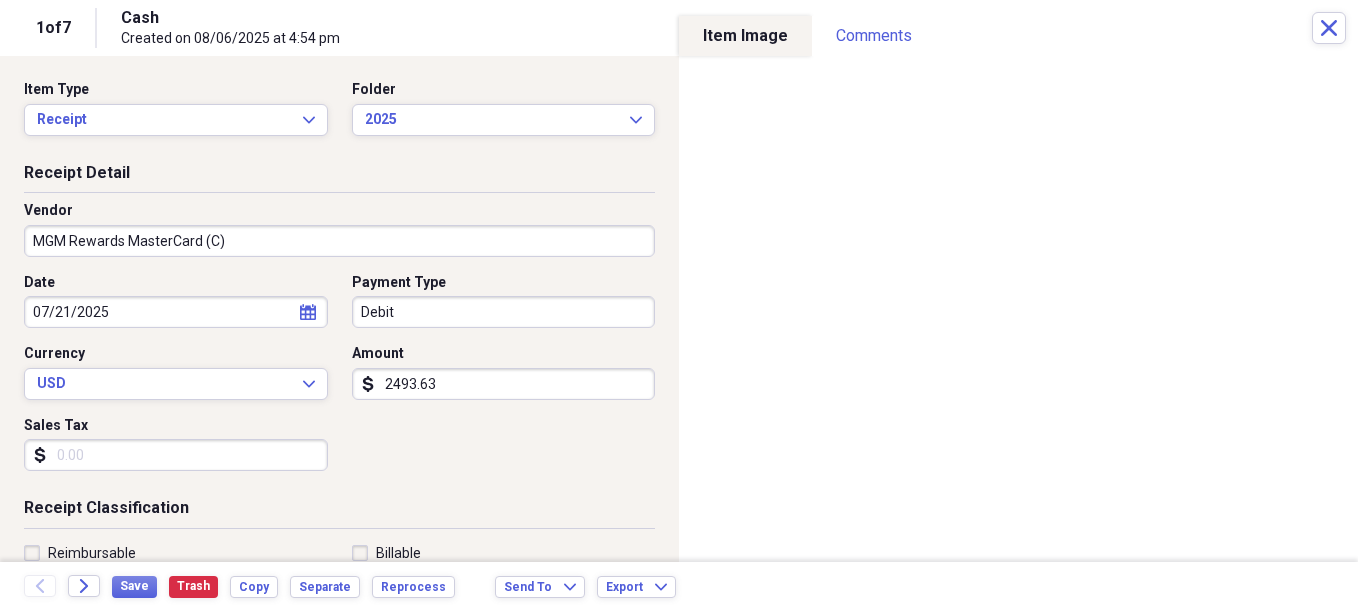click on "07/21/2025" at bounding box center (176, 312) 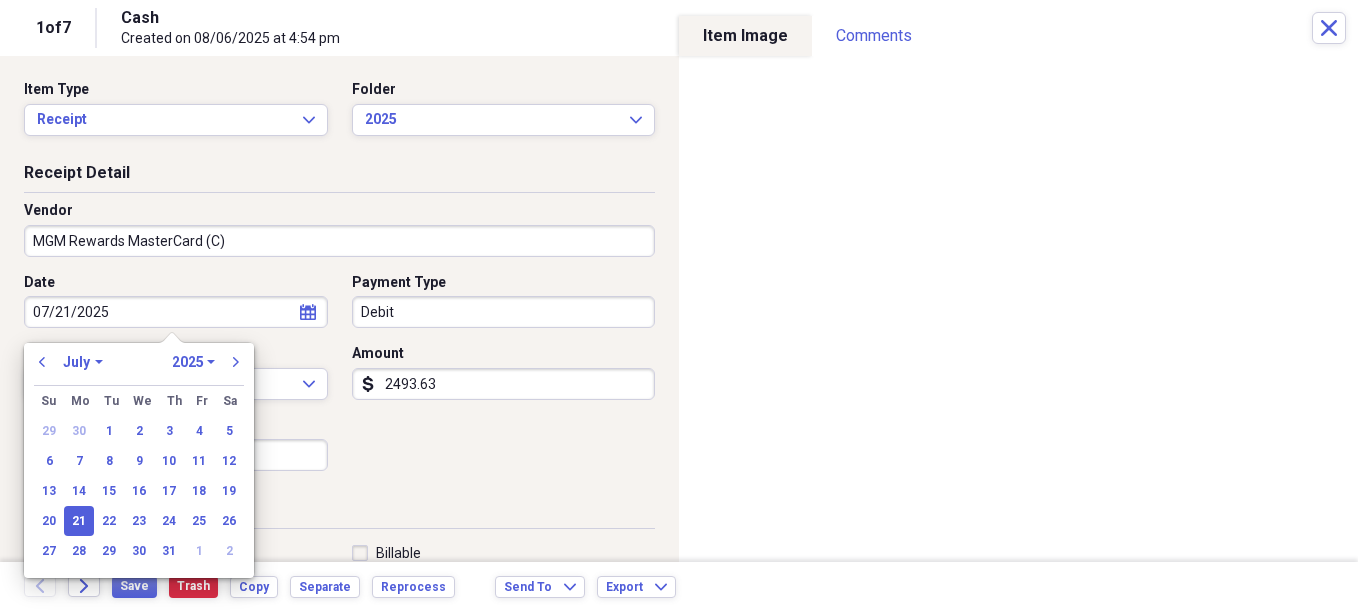 drag, startPoint x: 255, startPoint y: 316, endPoint x: -4, endPoint y: 313, distance: 259.01736 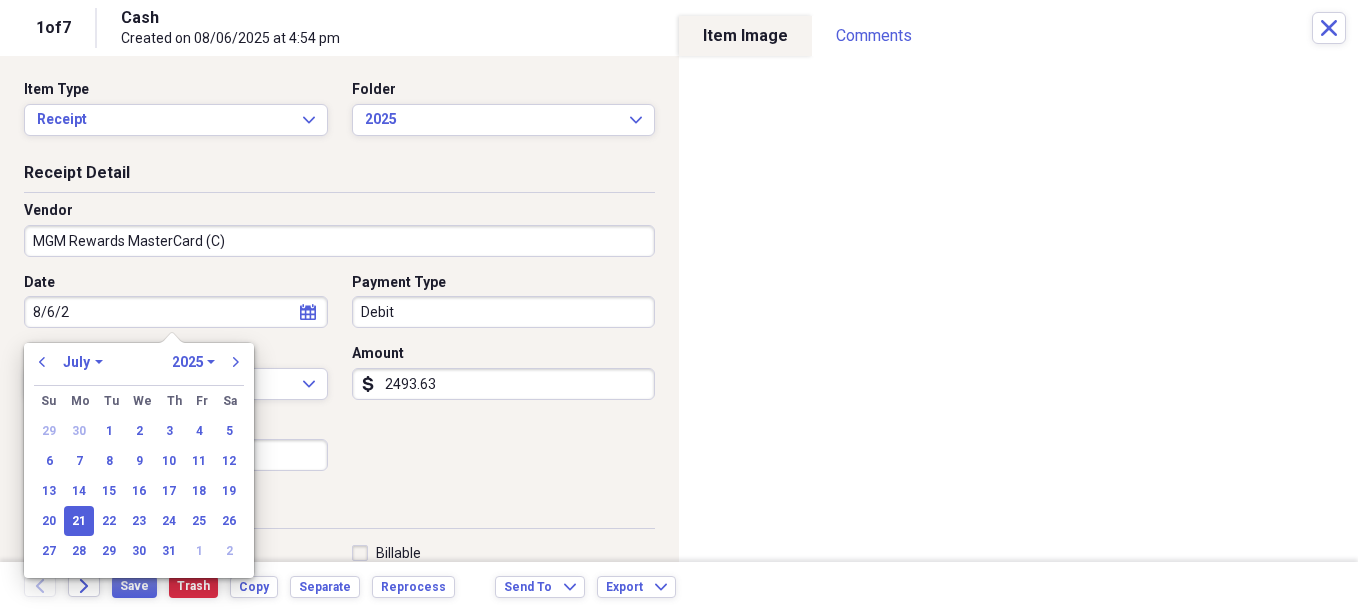 type on "[DATE]" 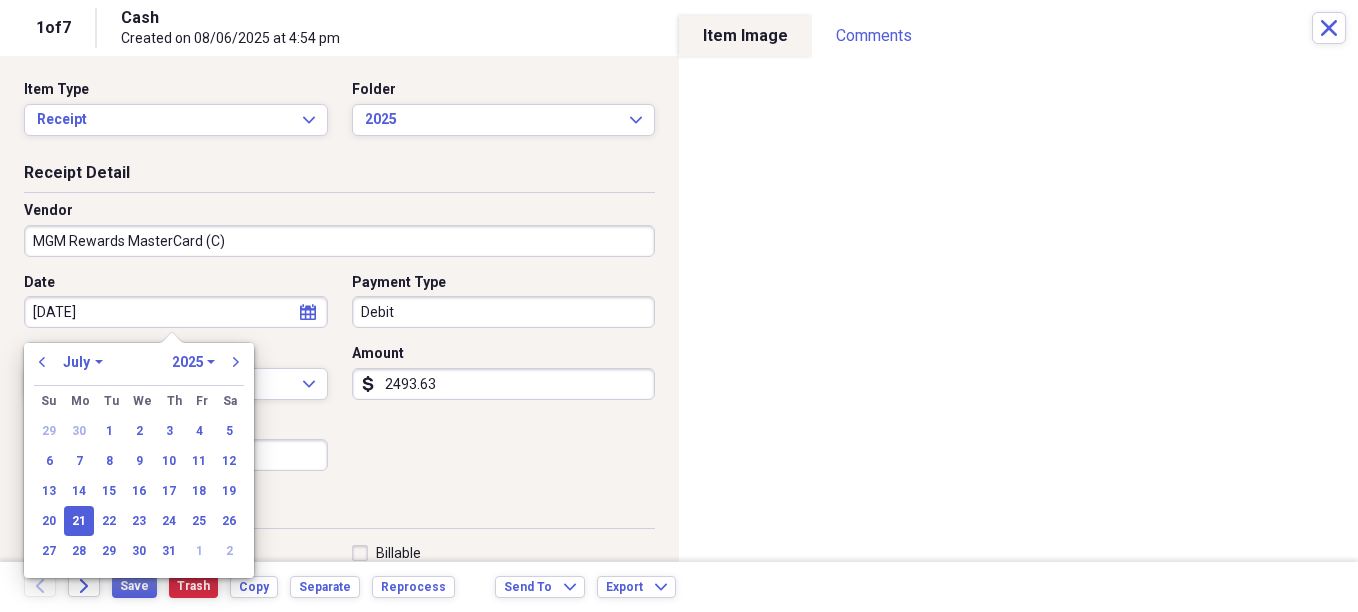 select on "7" 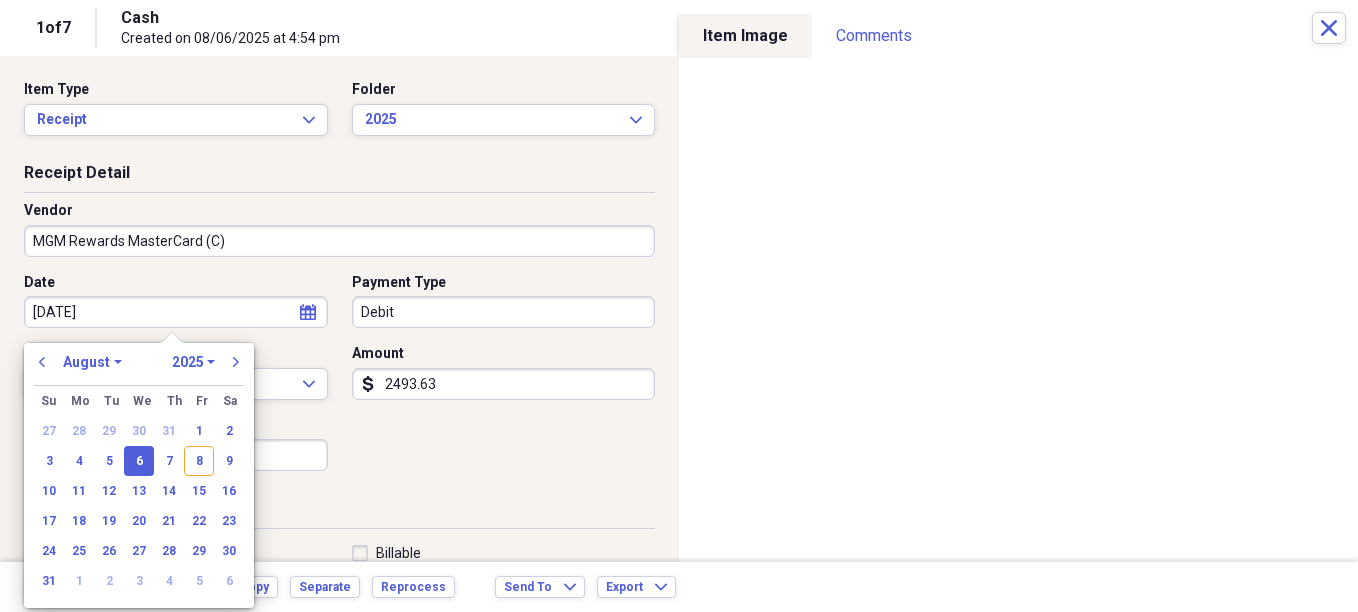 type on "08/06/2025" 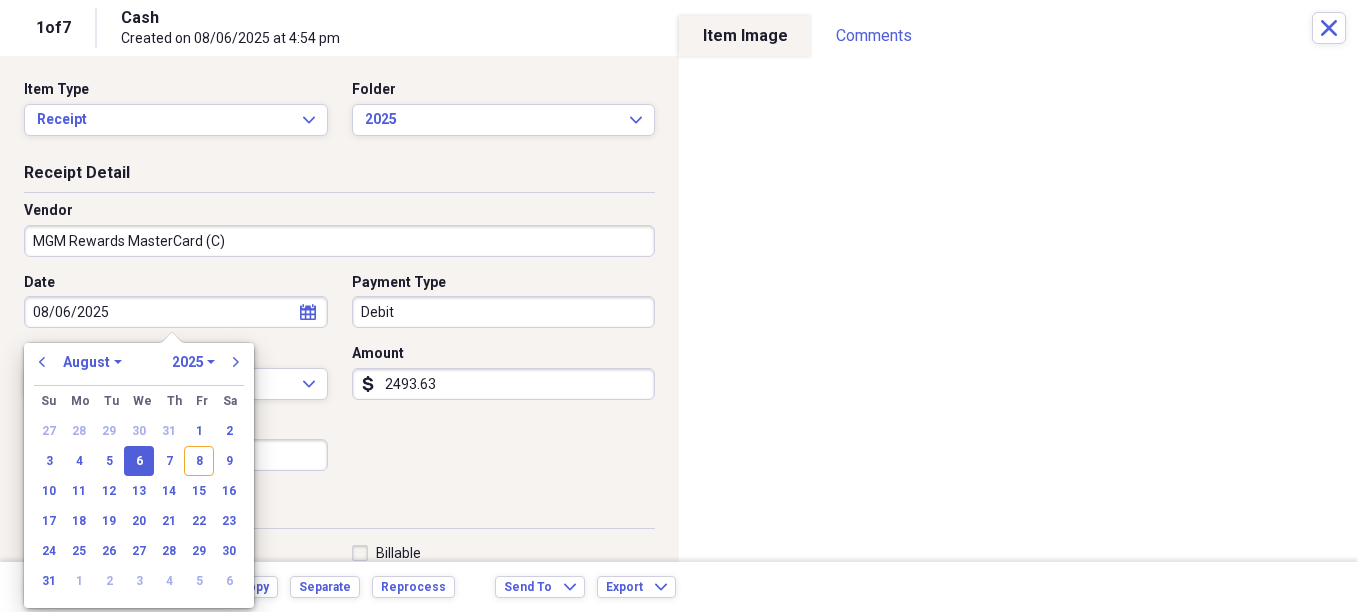 click on "Debit" at bounding box center (504, 312) 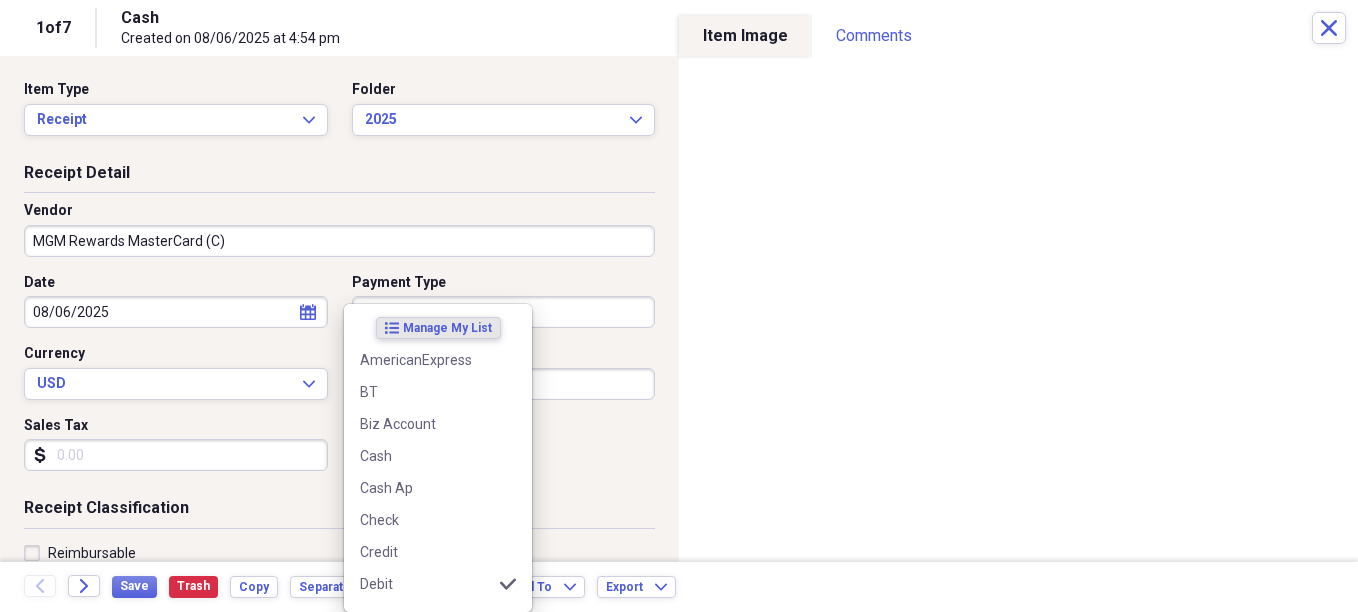 click on "Billable" at bounding box center (504, 553) 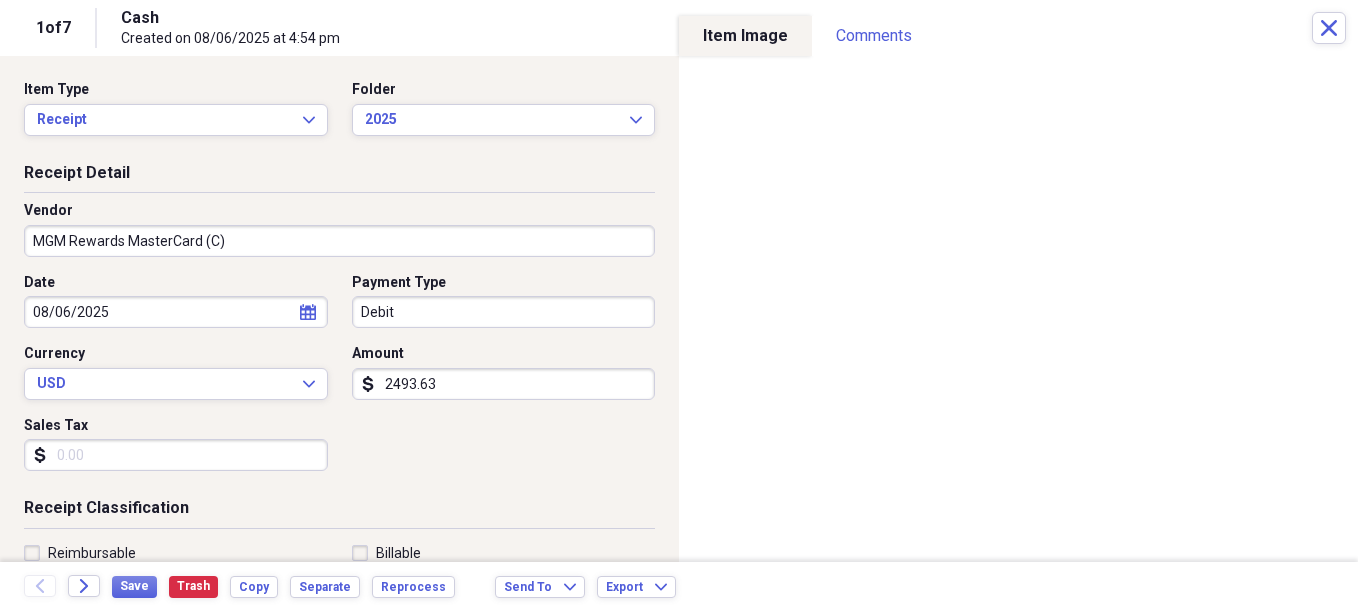 click on "2493.63" at bounding box center (504, 384) 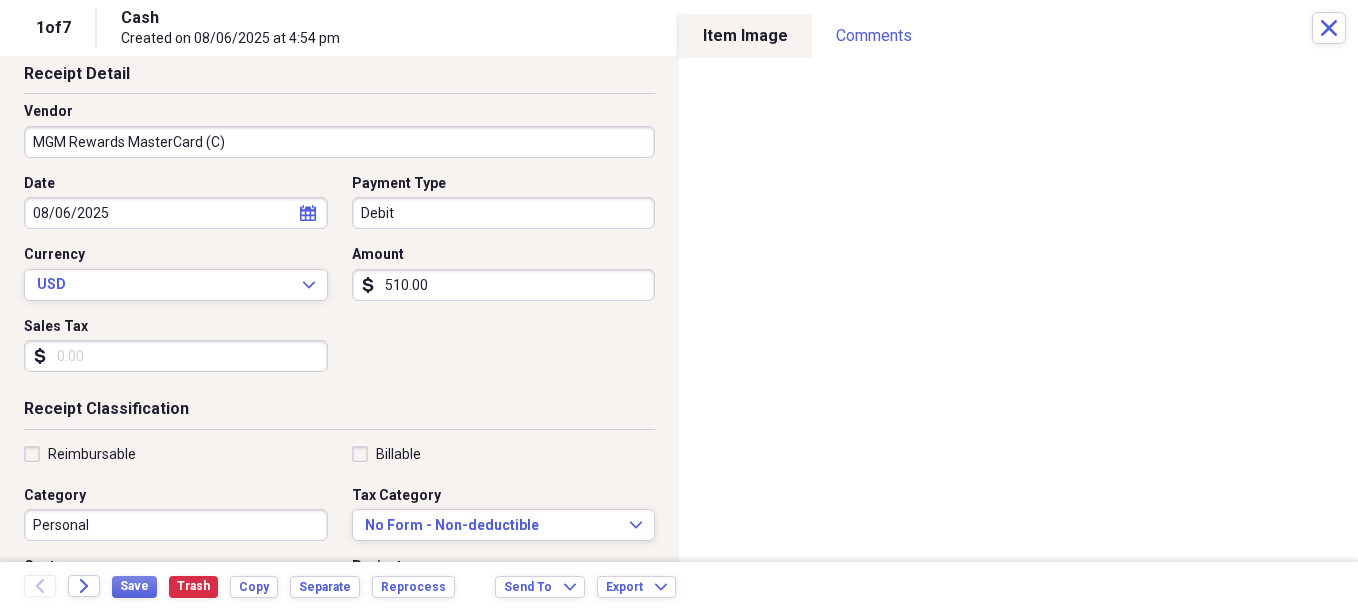 scroll, scrollTop: 100, scrollLeft: 0, axis: vertical 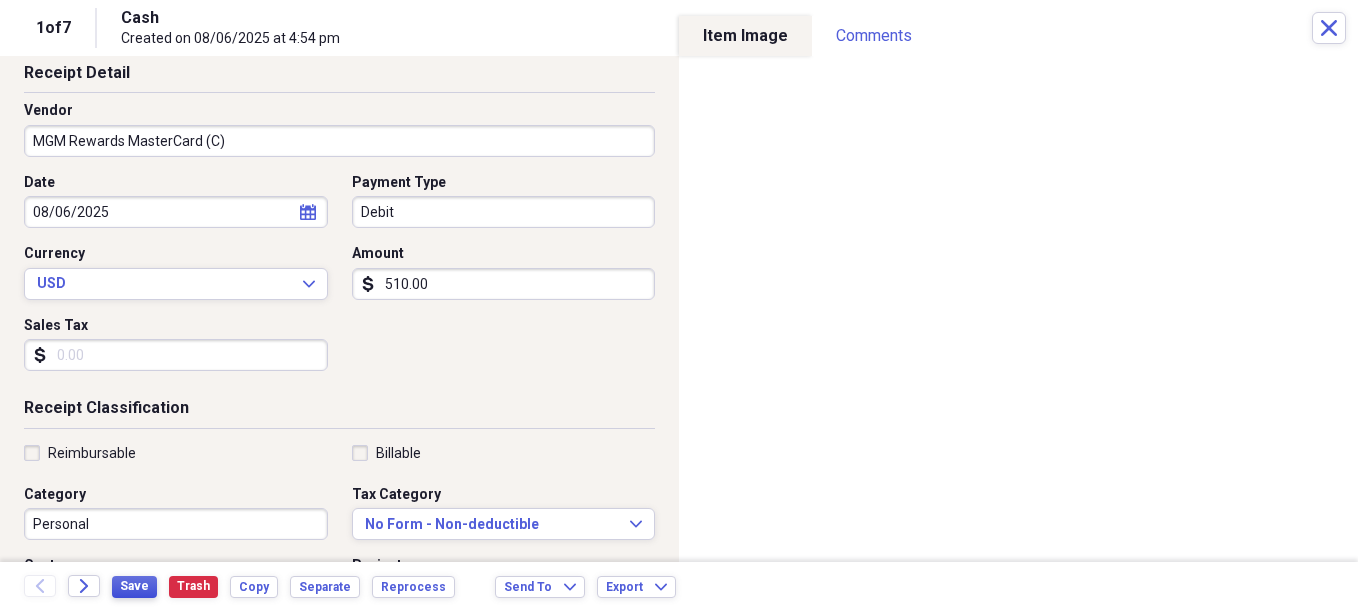 type on "510.00" 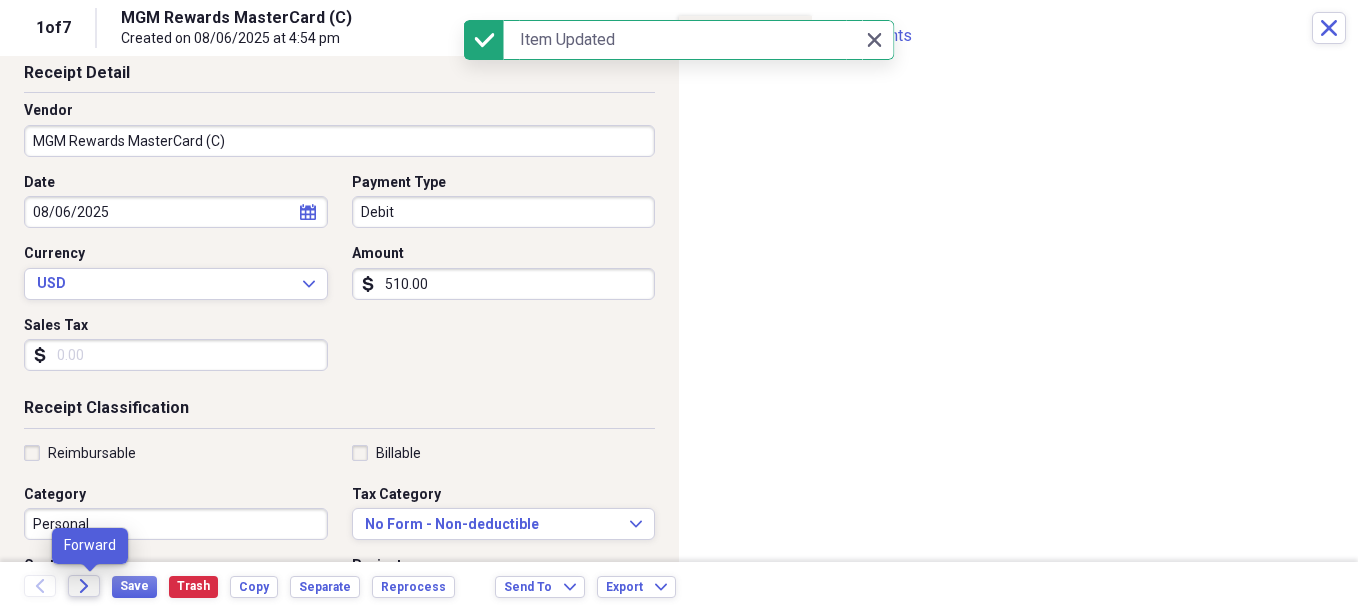 click on "Forward" 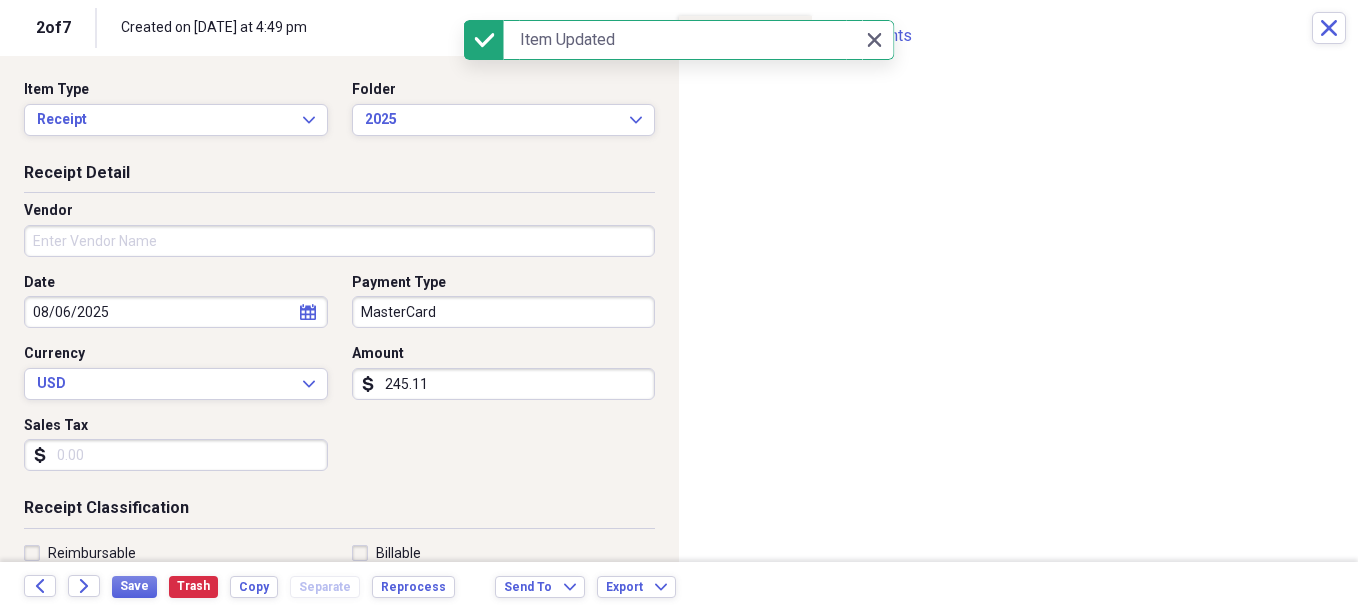 click on "Vendor" at bounding box center [339, 241] 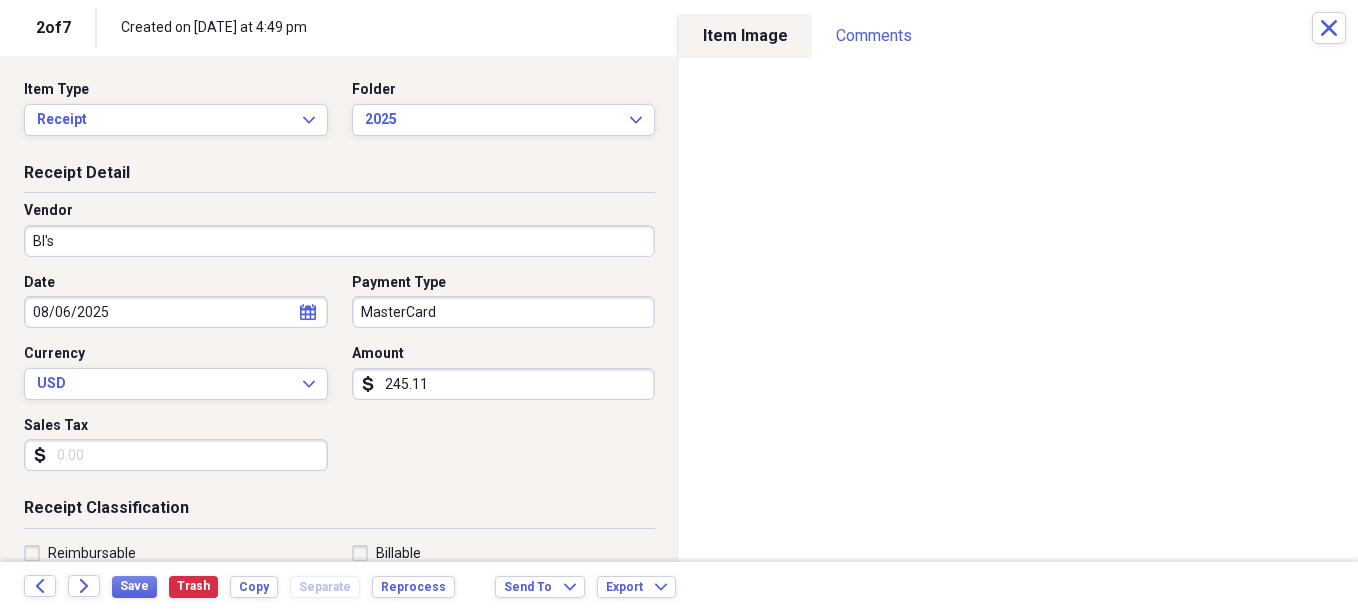 click on "BI's" at bounding box center (339, 241) 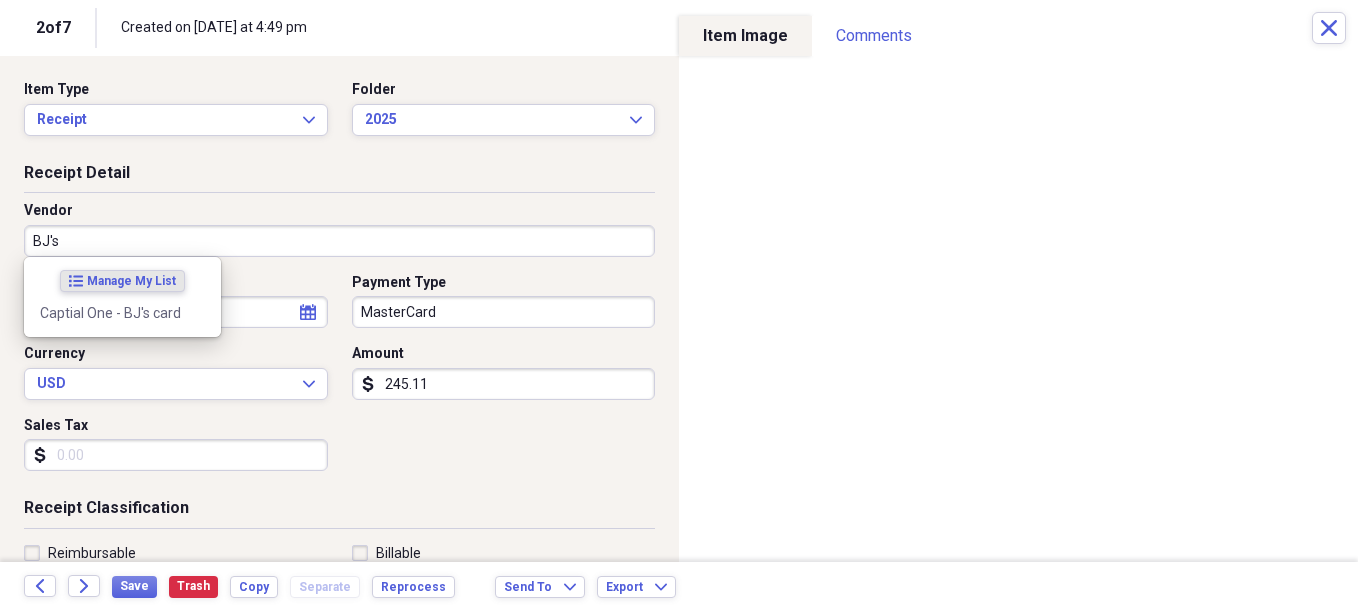 click on "BJ's" at bounding box center [339, 241] 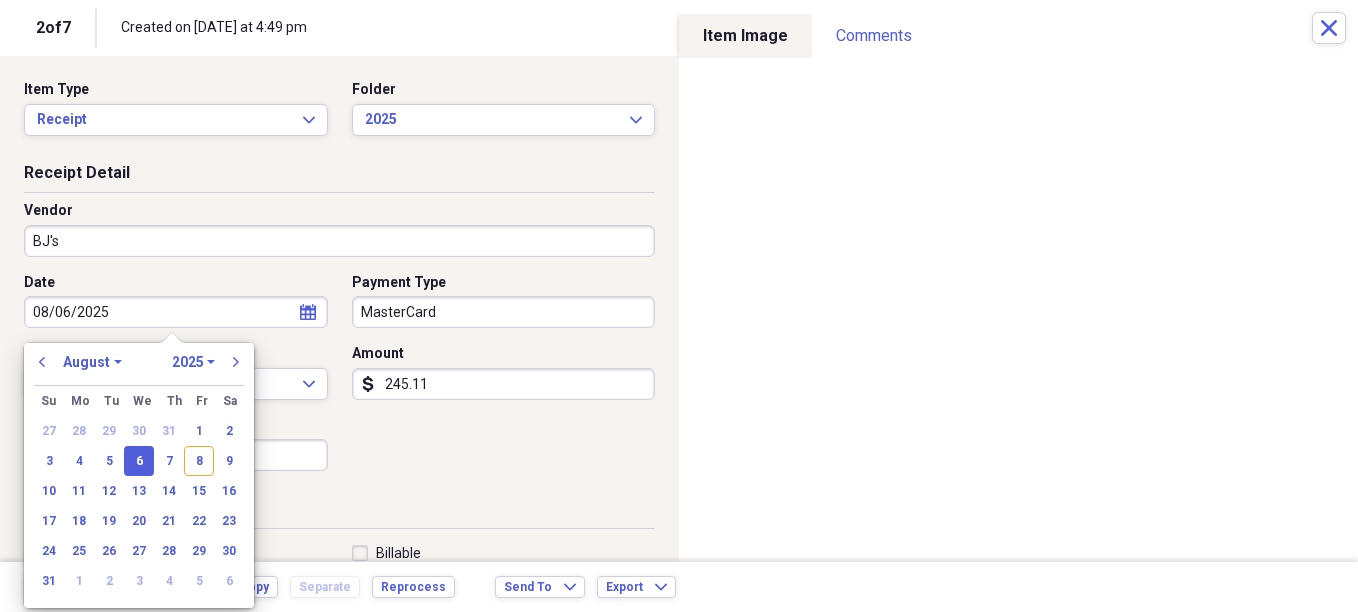 click on "245.11" at bounding box center [504, 384] 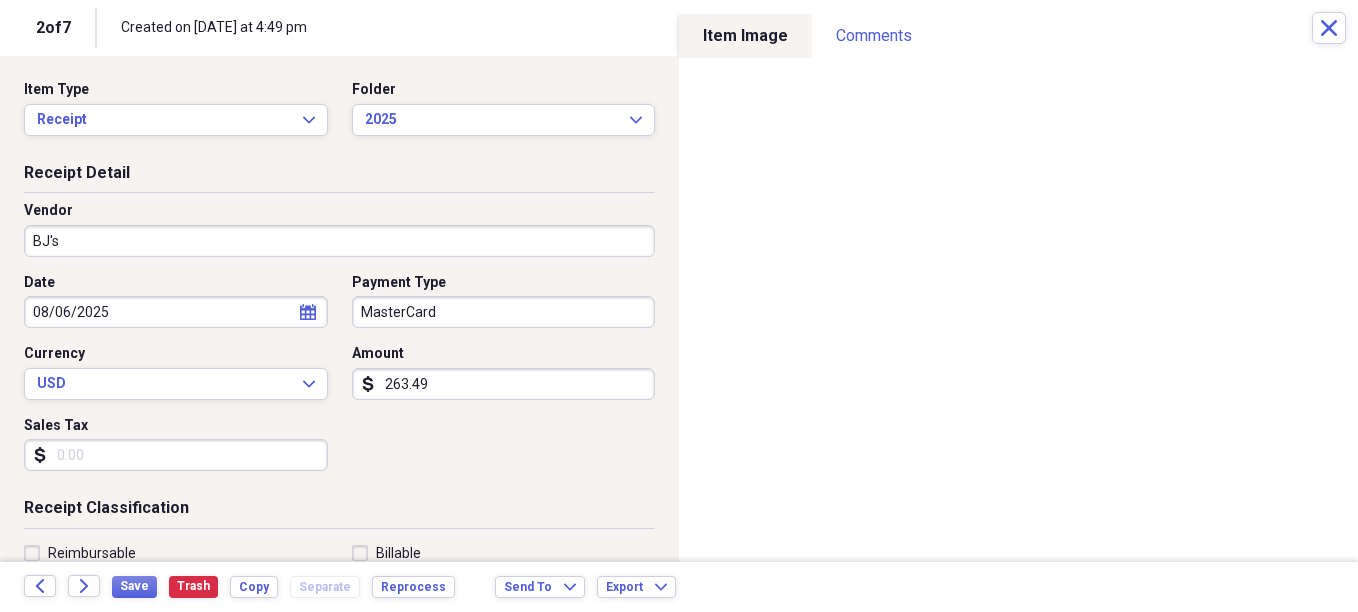type on "263.49" 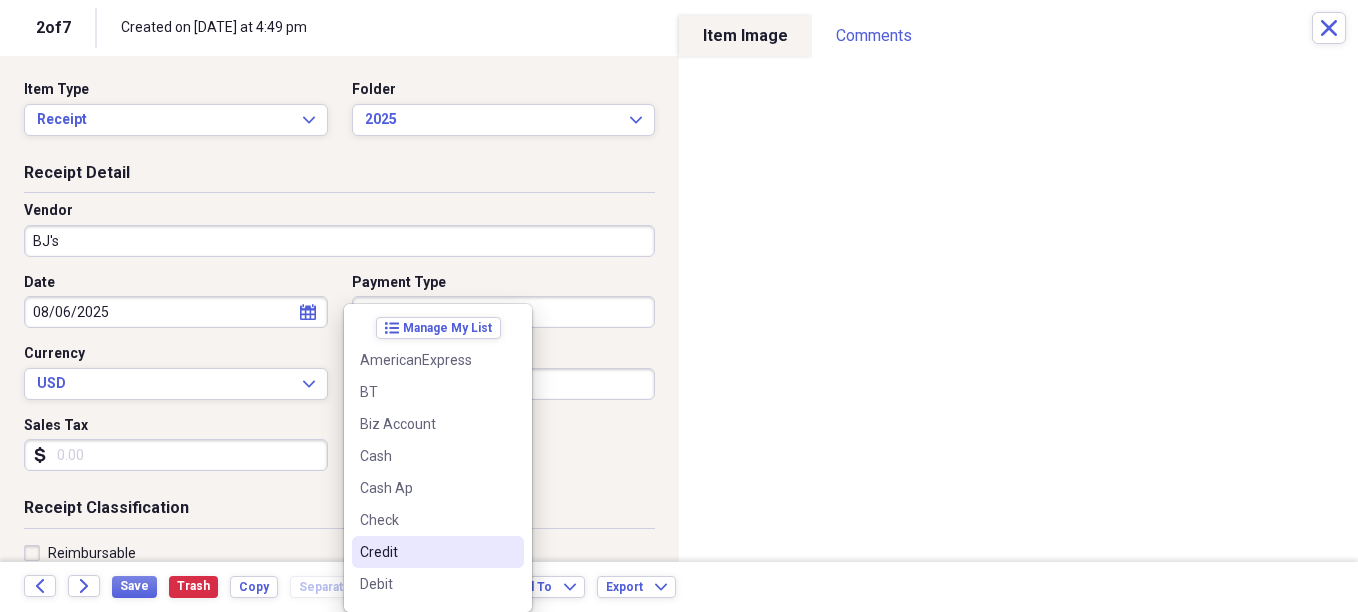 drag, startPoint x: 422, startPoint y: 563, endPoint x: 418, endPoint y: 548, distance: 15.524175 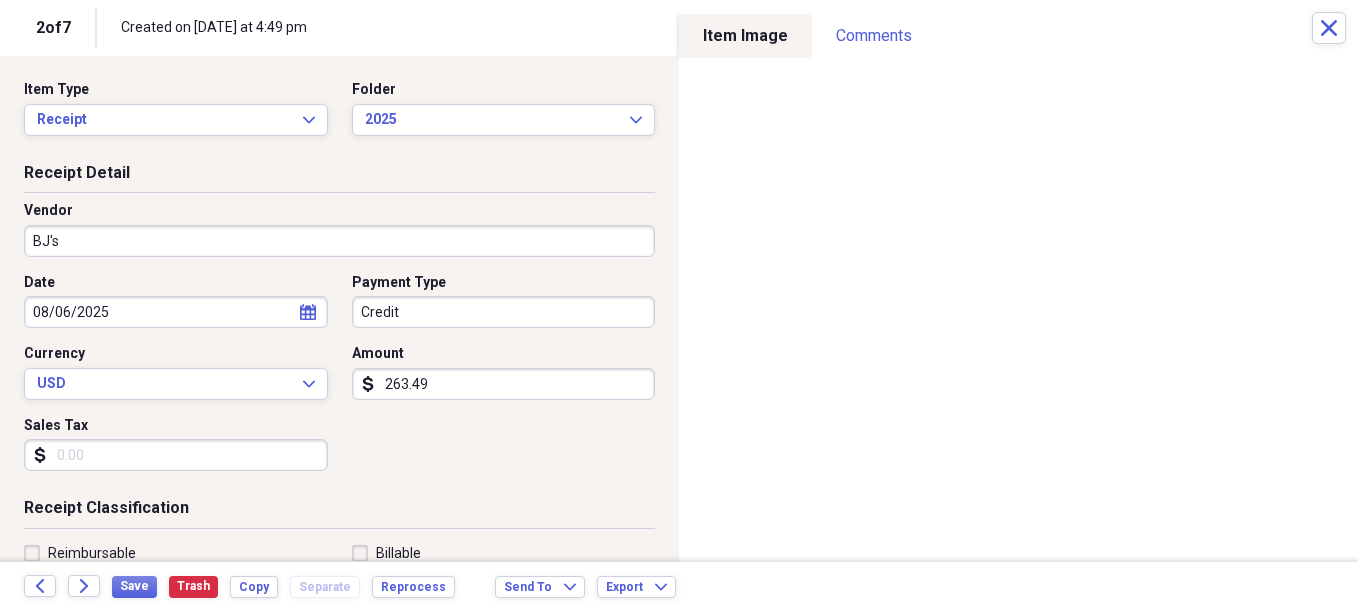 click on "Date [DATE] calendar Calendar Payment Type Credit Currency USD Expand Amount dollar-sign 263.49 Sales Tax dollar-sign" at bounding box center (339, 380) 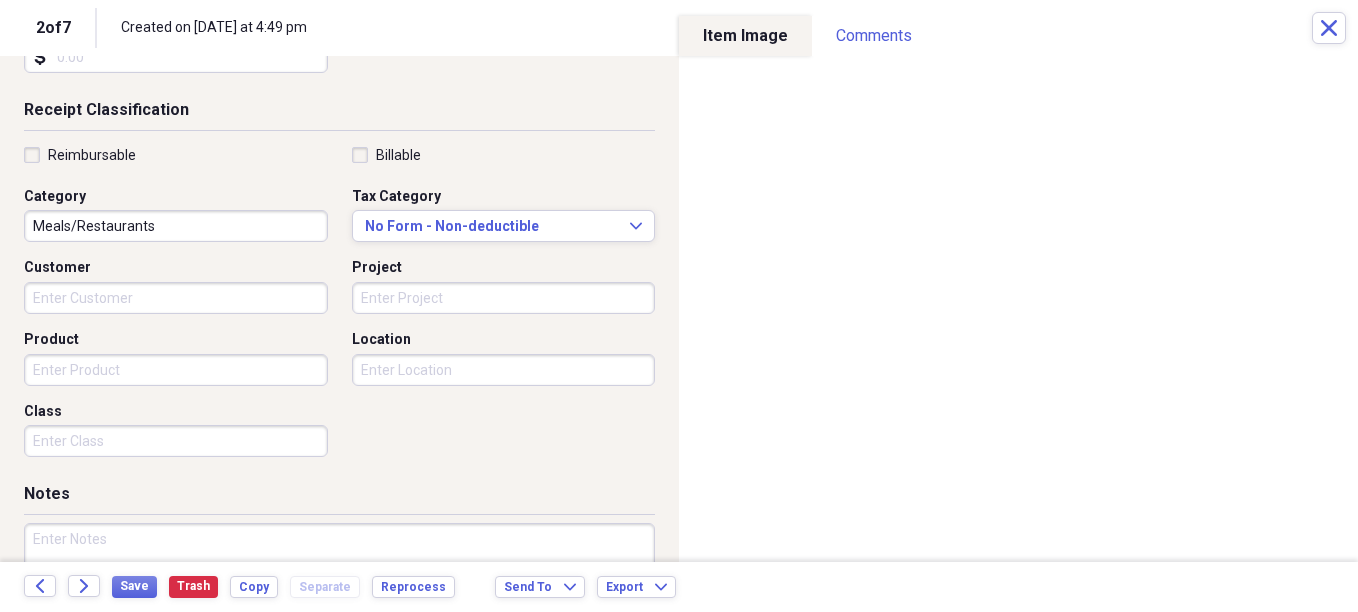 scroll, scrollTop: 400, scrollLeft: 0, axis: vertical 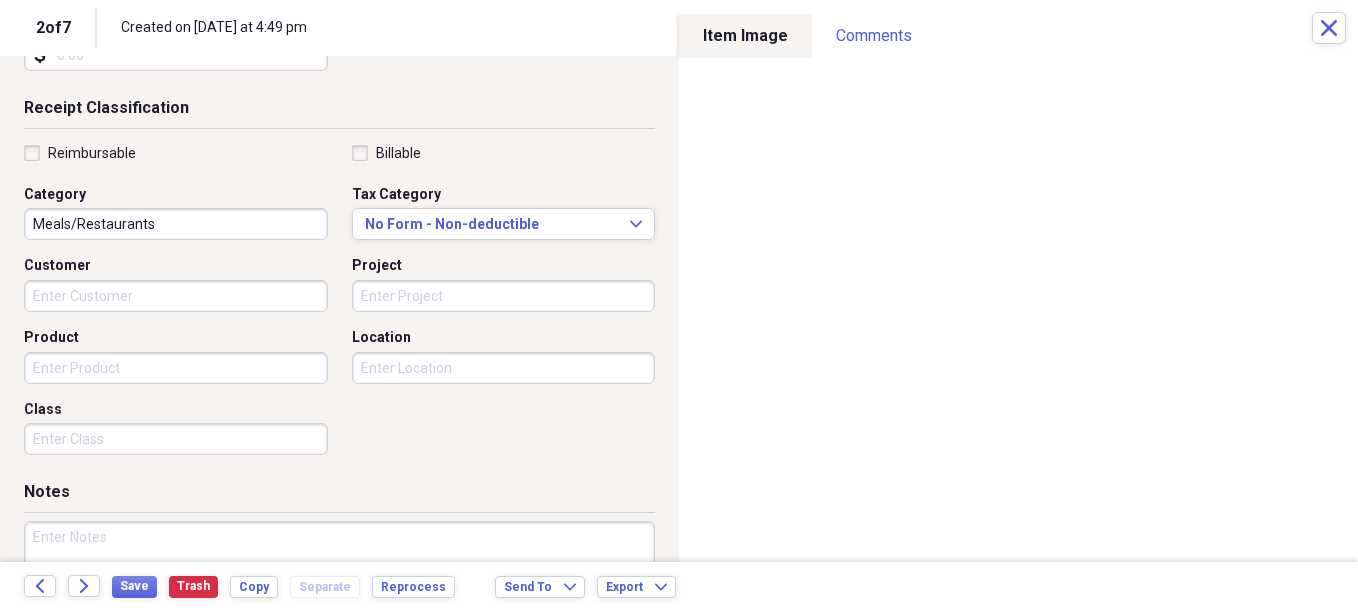 click on "Meals/Restaurants" at bounding box center (176, 224) 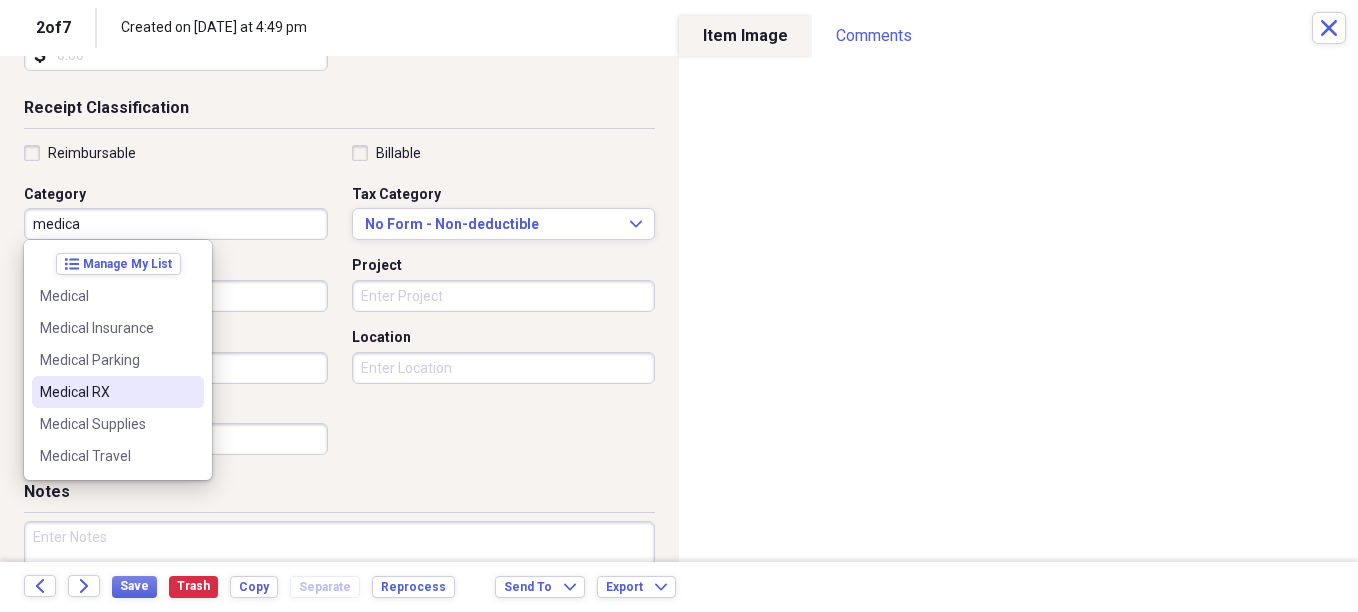 click on "Medical RX" at bounding box center (106, 392) 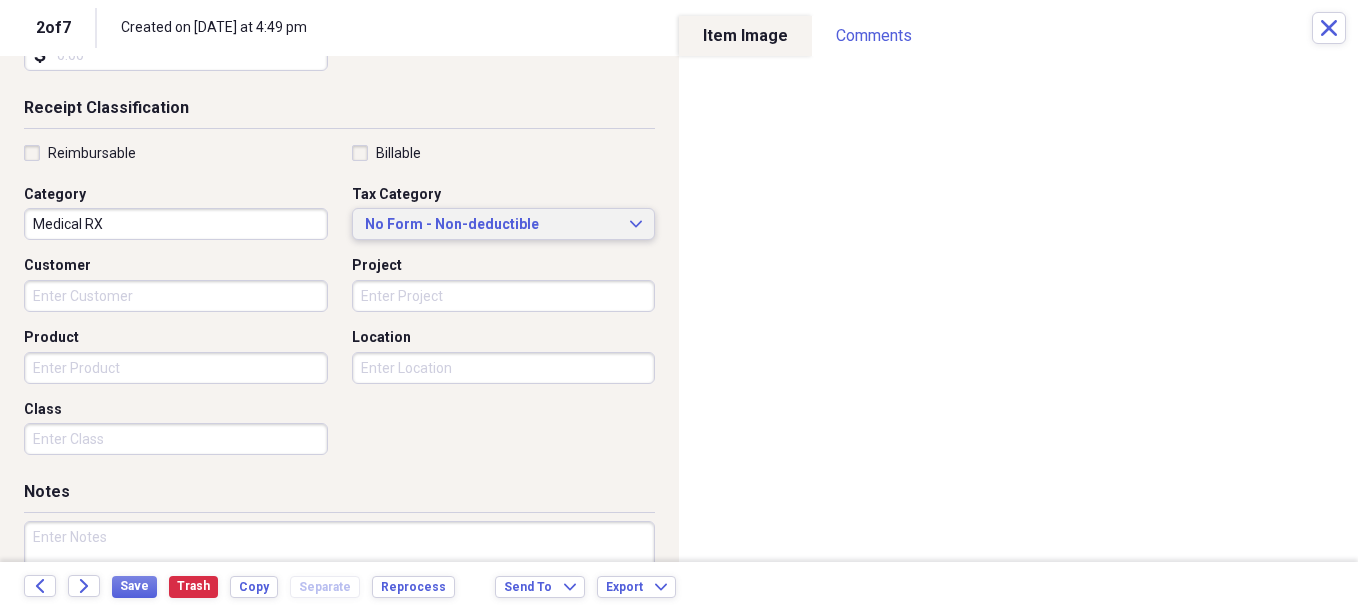 click on "No Form - Non-deductible" at bounding box center (492, 225) 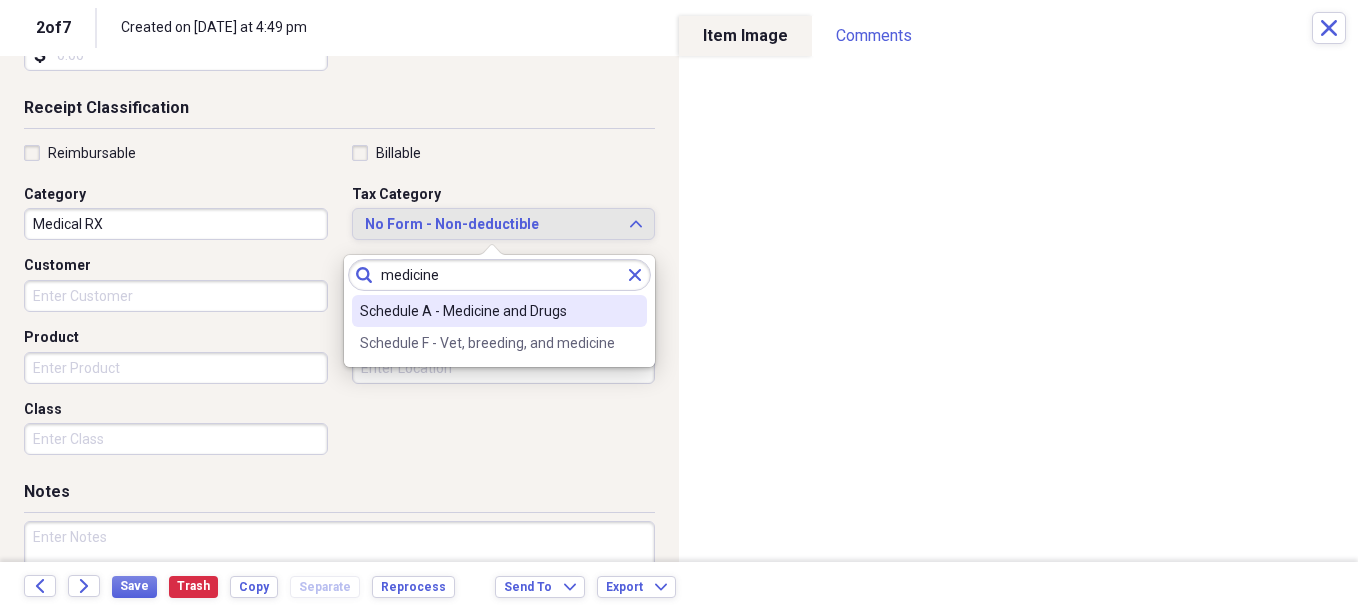type on "medicine" 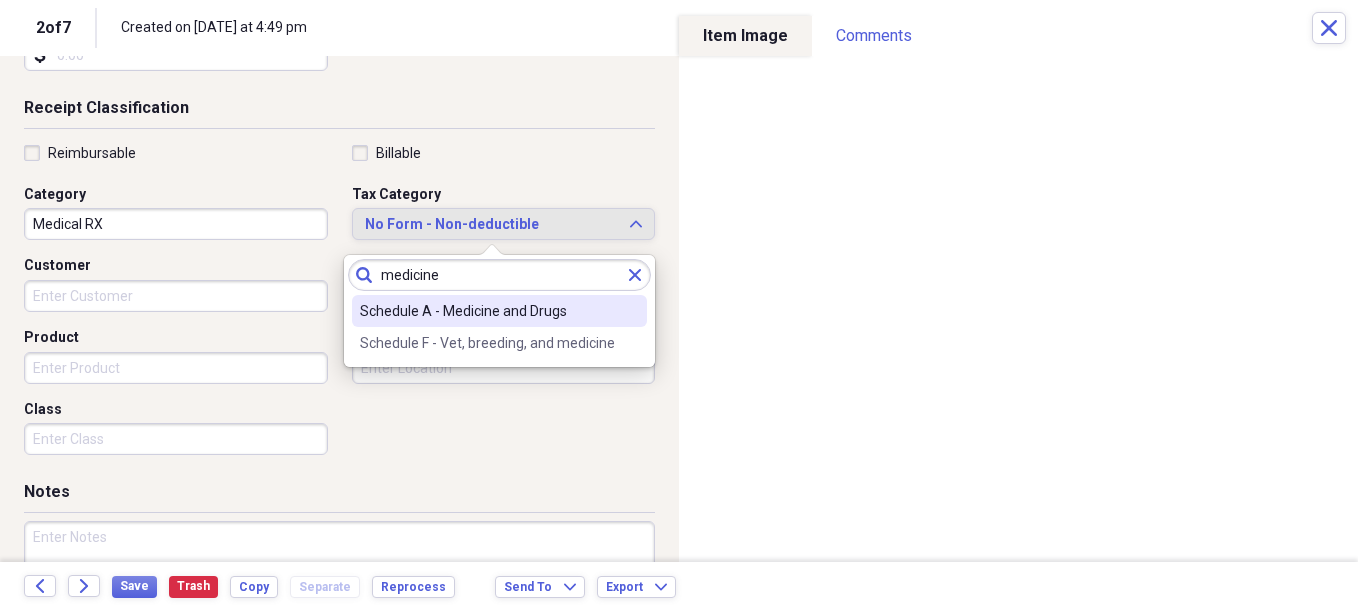 click on "Schedule A - Medicine and Drugs" at bounding box center [487, 311] 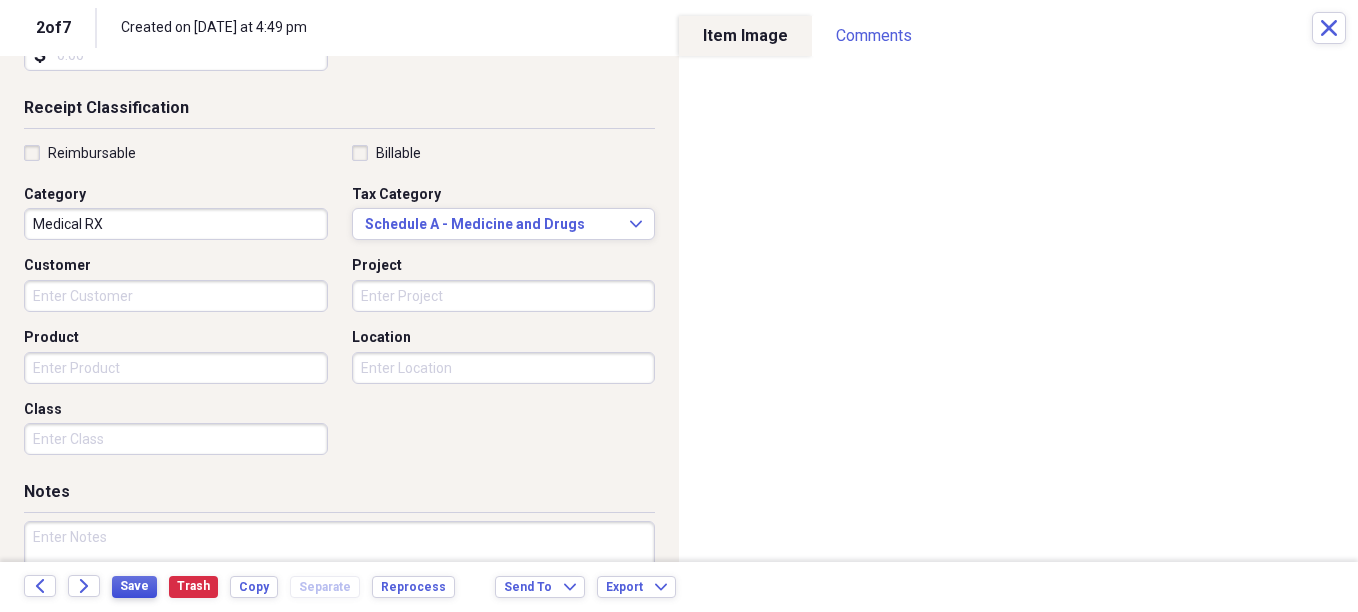 click on "Save" at bounding box center [134, 586] 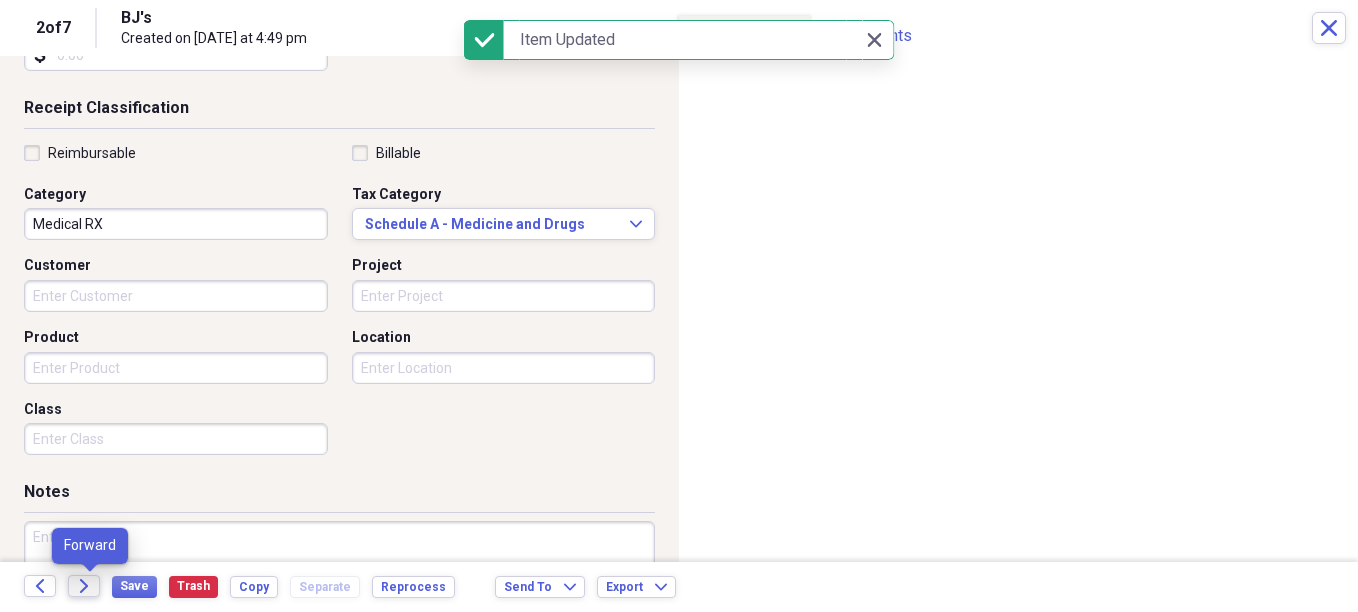 click on "Forward" 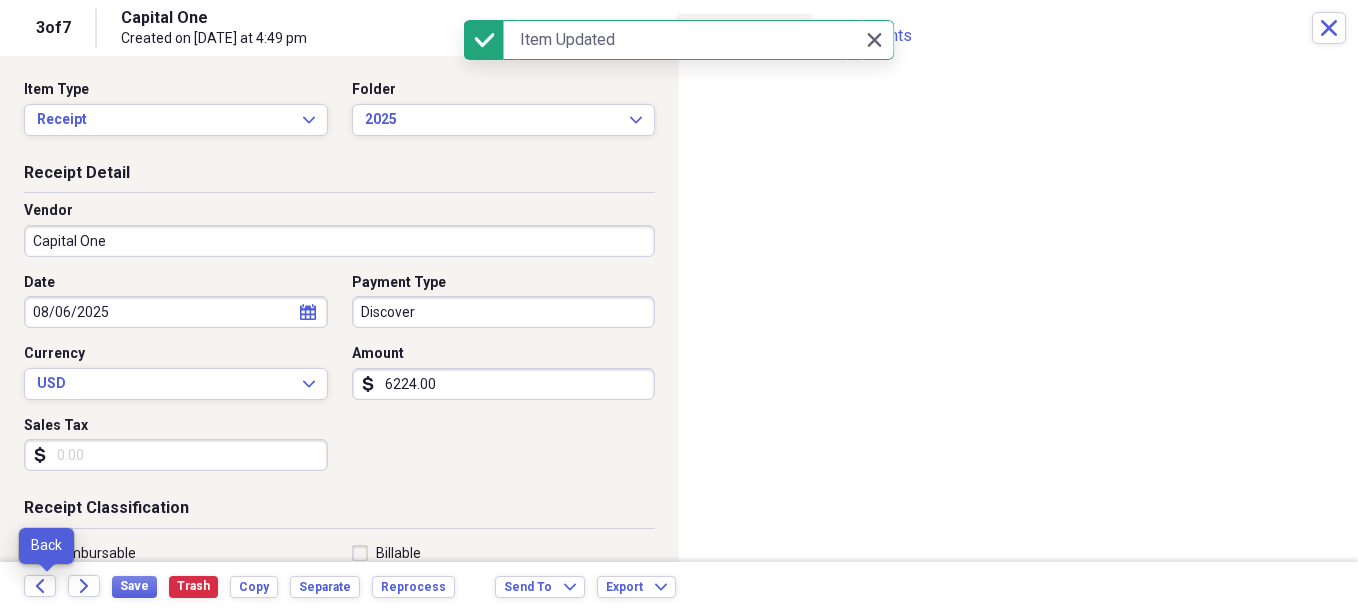 click on "Back" at bounding box center (46, 587) 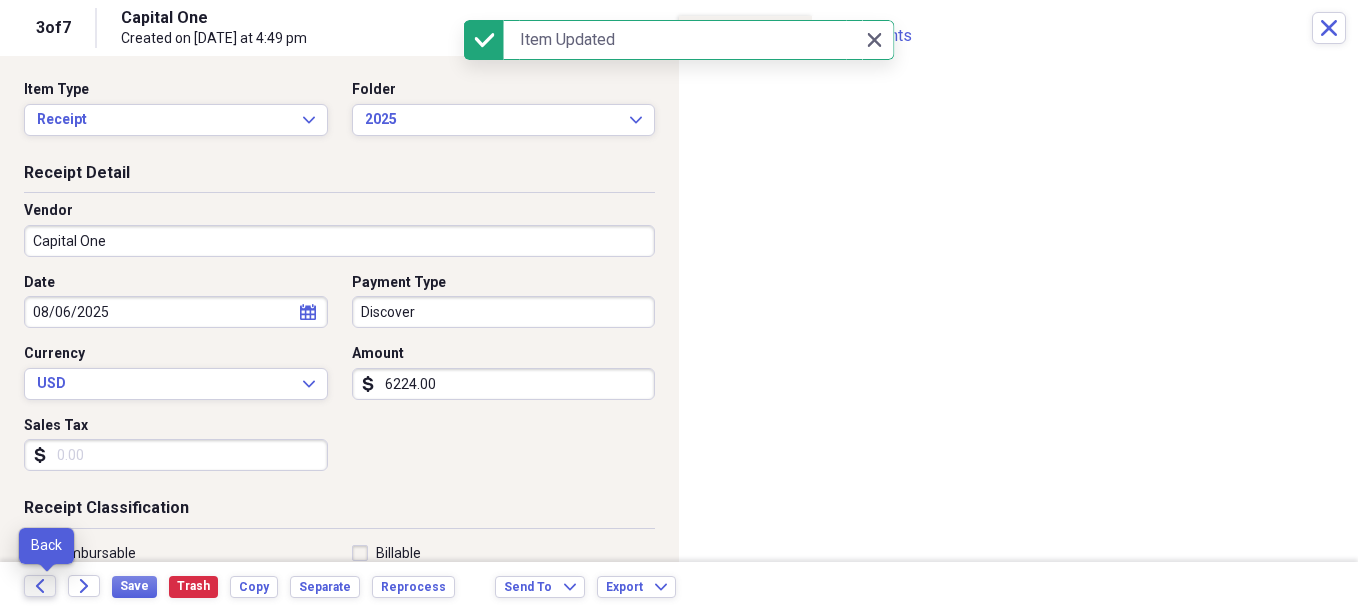 click on "Back" 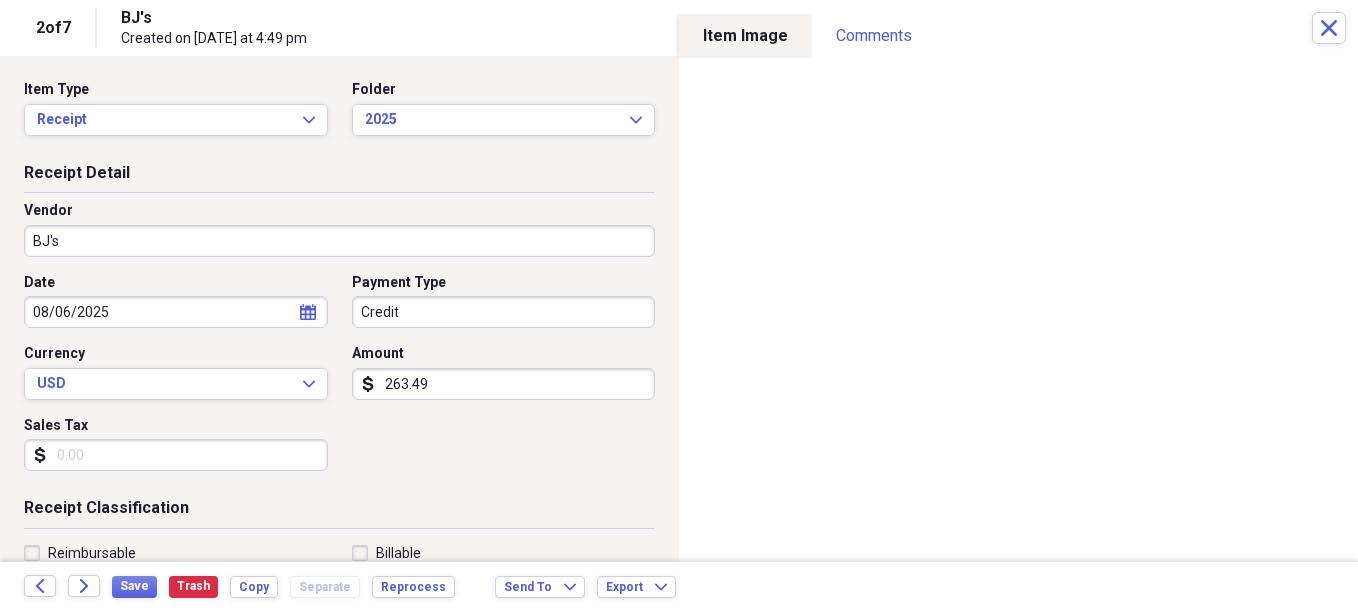 click on "263.49" at bounding box center [504, 384] 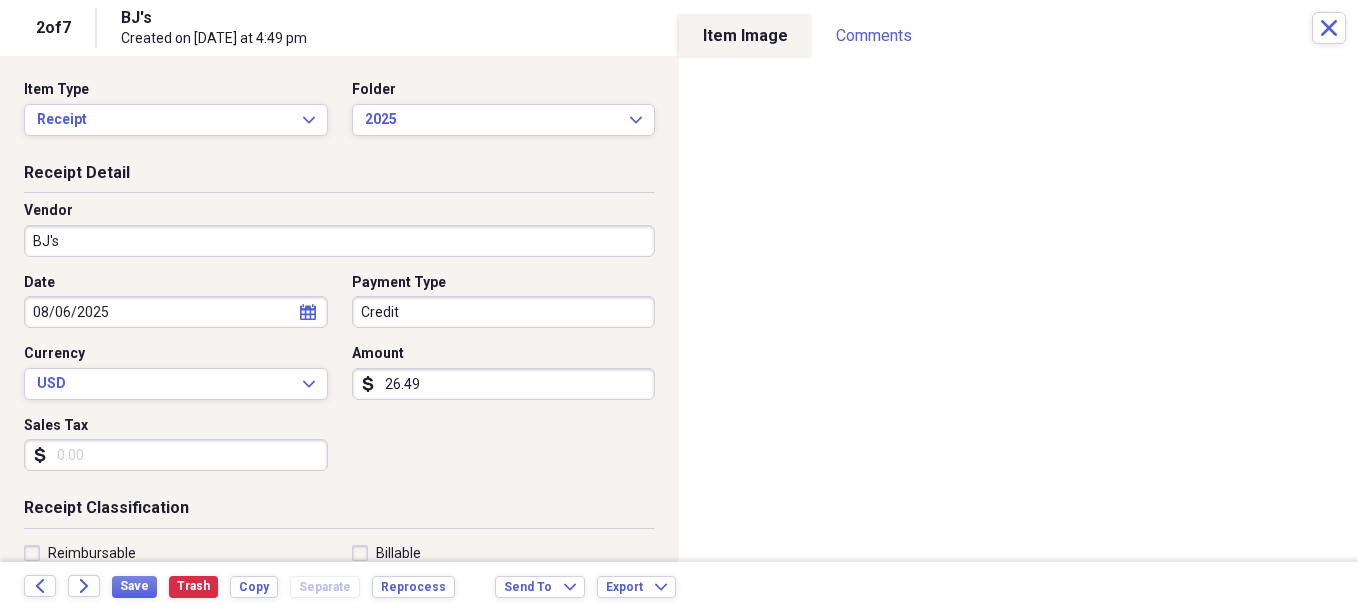 type on "26.49" 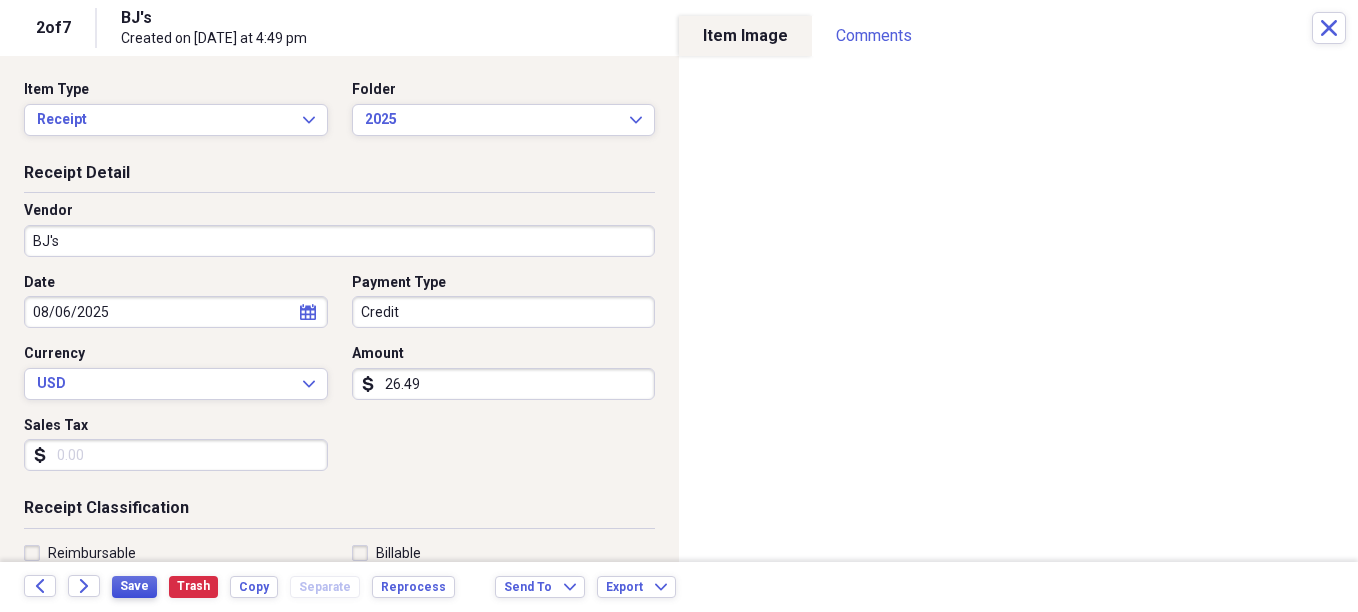 click on "Save" at bounding box center (134, 586) 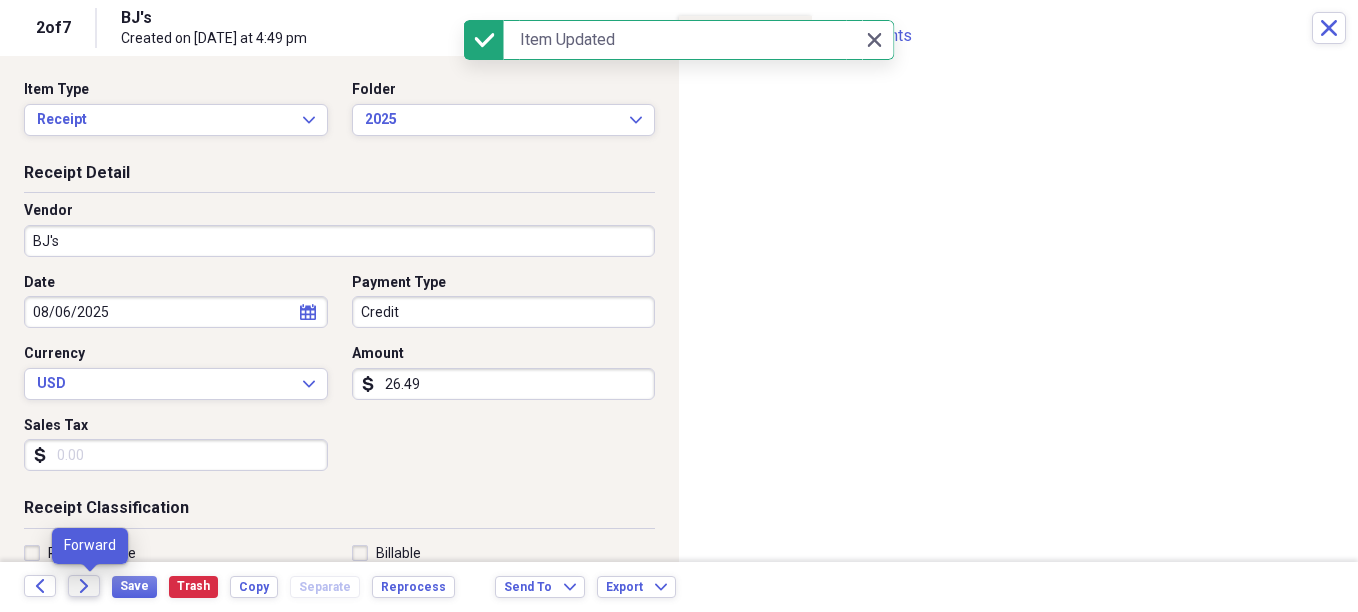 click 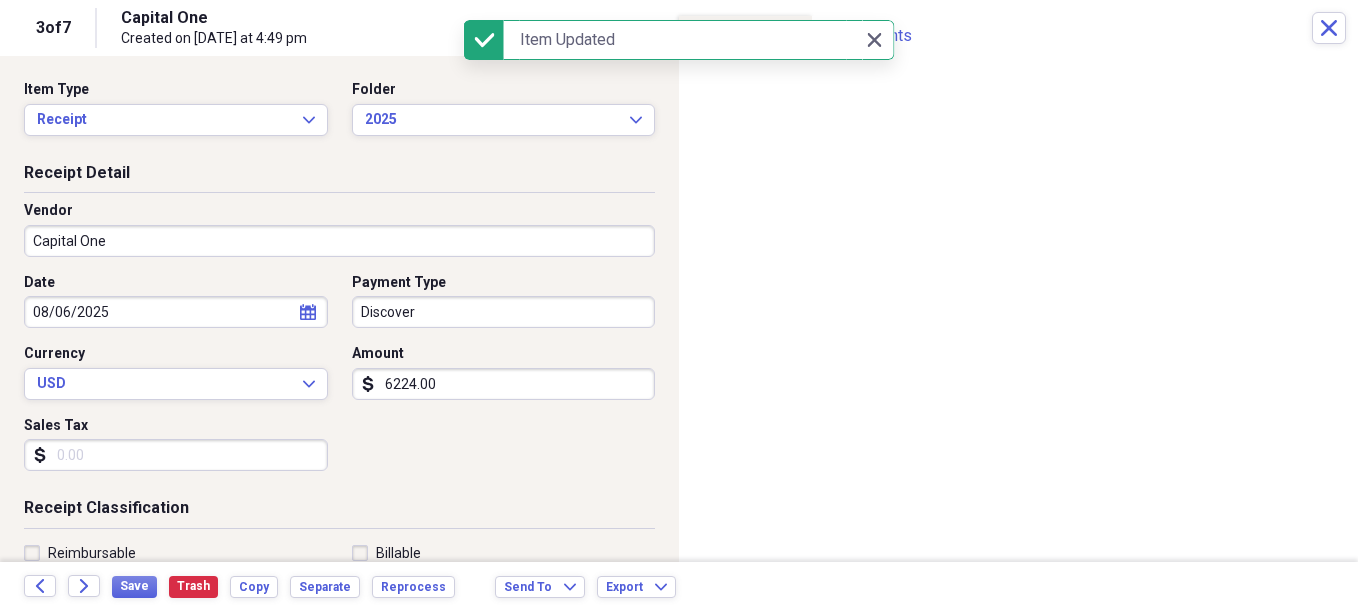 click on "Capital One" at bounding box center [339, 241] 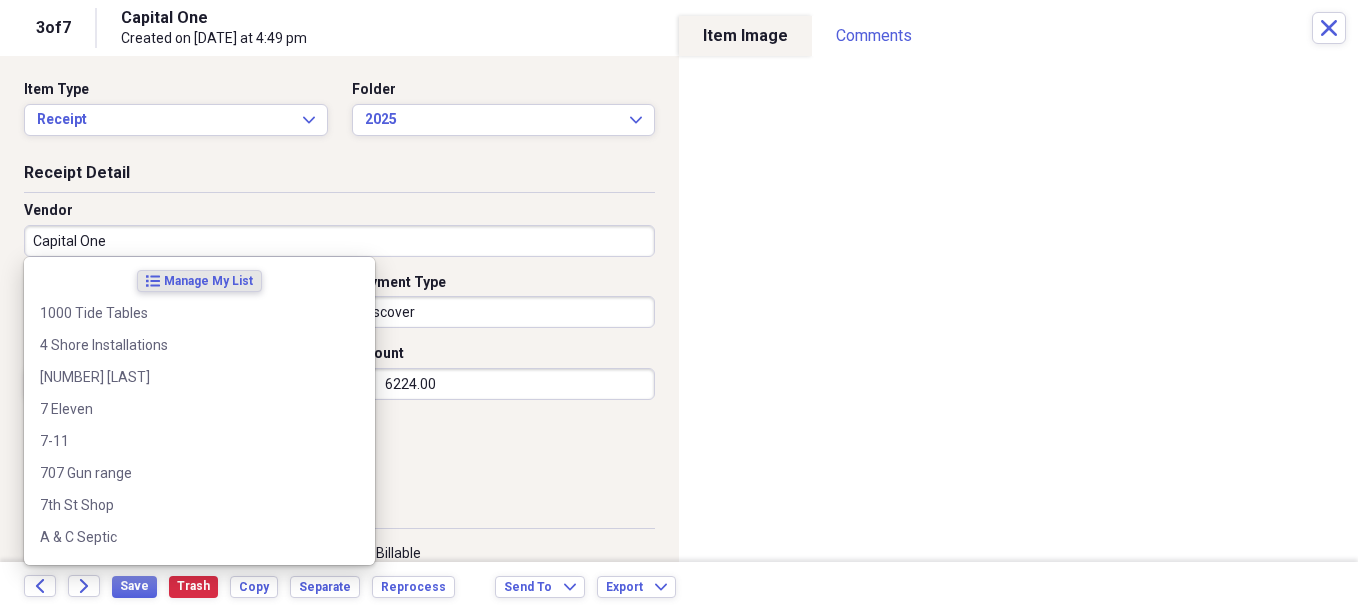 click on "Capital One" at bounding box center [339, 241] 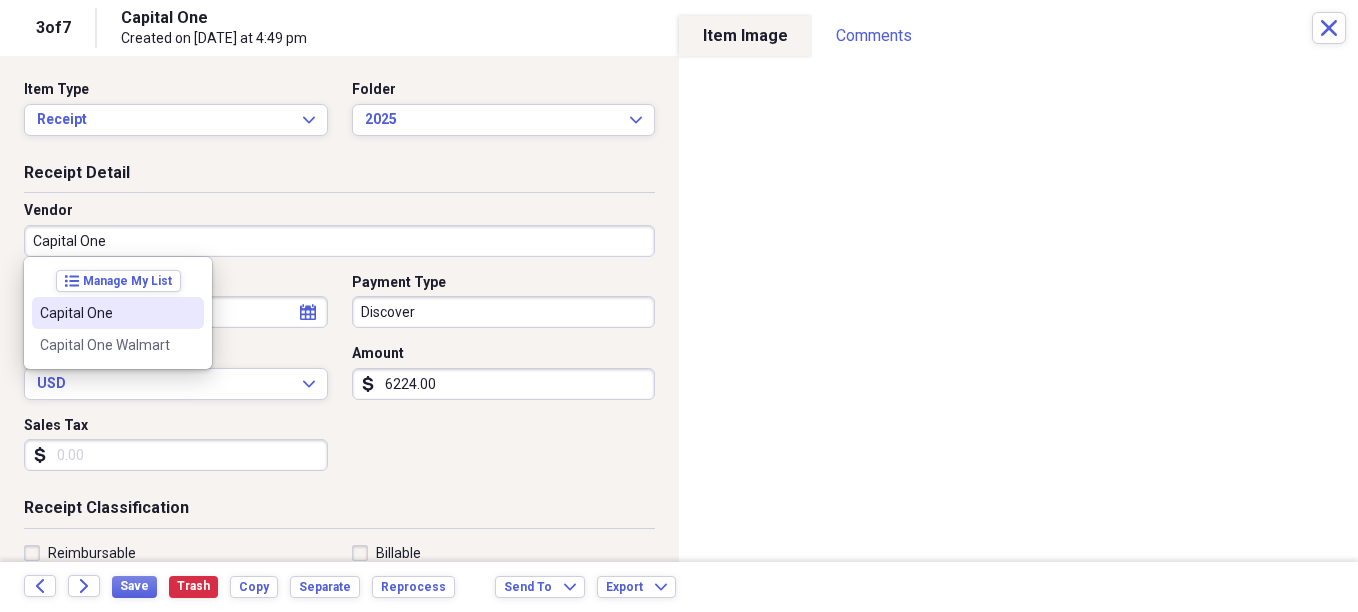 drag, startPoint x: 136, startPoint y: 240, endPoint x: -4, endPoint y: 236, distance: 140.05713 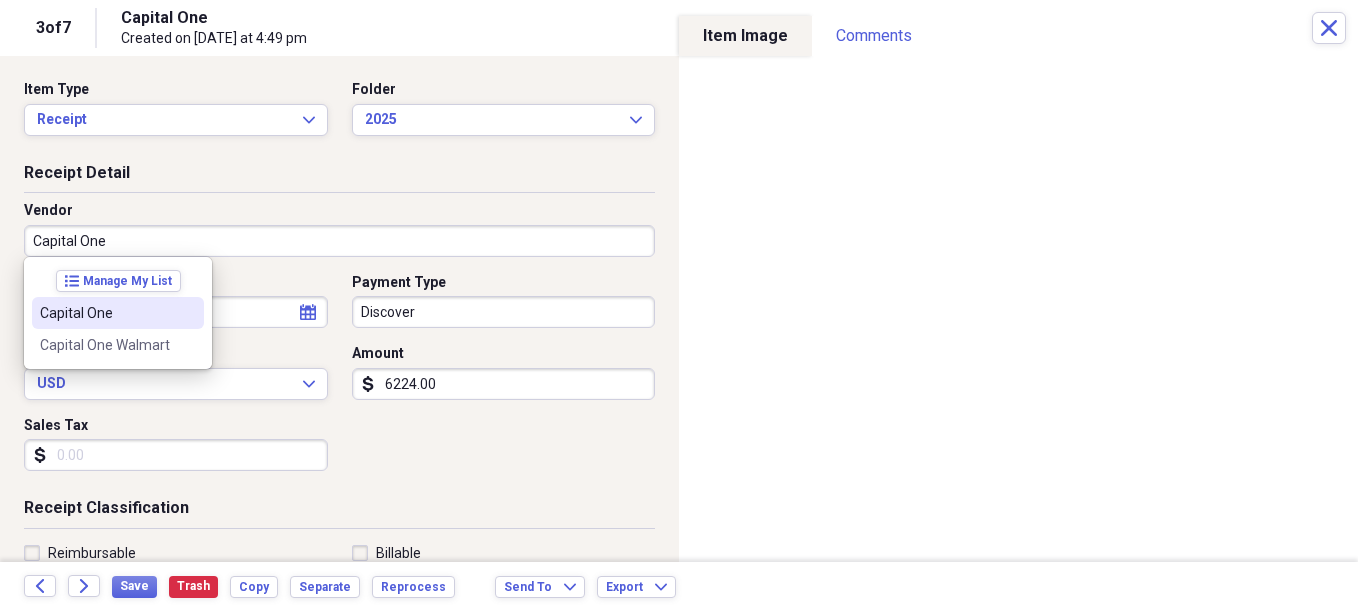 click on "Organize My Files 4 Collapse Unfiled Needs Review 4 Unfiled All Files Unfiled Unfiled Unfiled Saved Reports Collapse My Cabinet Christie's Cabinet Add Folder Expand Folder Avalon Power & Lighting Add Folder Expand Folder Cape May County Architect Add Folder Expand Folder Hands Too Bait & Tackle Add Folder Expand Folder Home Expenses Add Folder Expand Folder Inactive Add Folder Expand Folder JMM Studios Add Folder Folder Kevin Clifford 2024 Add Folder Expand Folder Pandemonium Fiberglass Add Folder Trash Trash Bill My Customers Expand Help & Support Submit Import Import Add Create Expand Reports Reports Settings Christie Expand These items are in need of review Showing 7 items , totaling $15,968.45 Column Expand sort Sort Filters  Expand Create Item Expand Image Date chevron-up Vendor Amount Category Folder media 08/06/2025 MGM Rewards MasterCard (C) $510.00 Personal 2025 media 08/06/2025 BJ's $26.49 Medical RX 2025 media 08/06/2025 Capital One $6,224.00 Materials 2025 media 08/06/2025 Discover $257.21 2025 1" at bounding box center [679, 306] 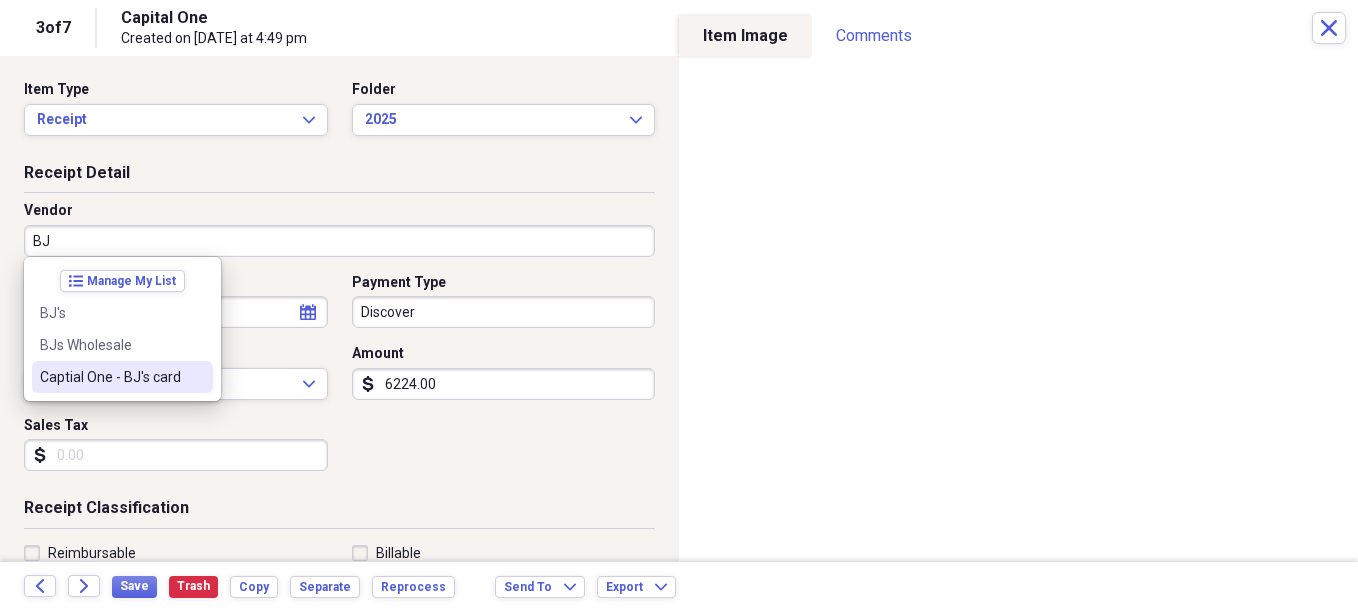 click on "Captial One - BJ's card" at bounding box center [110, 377] 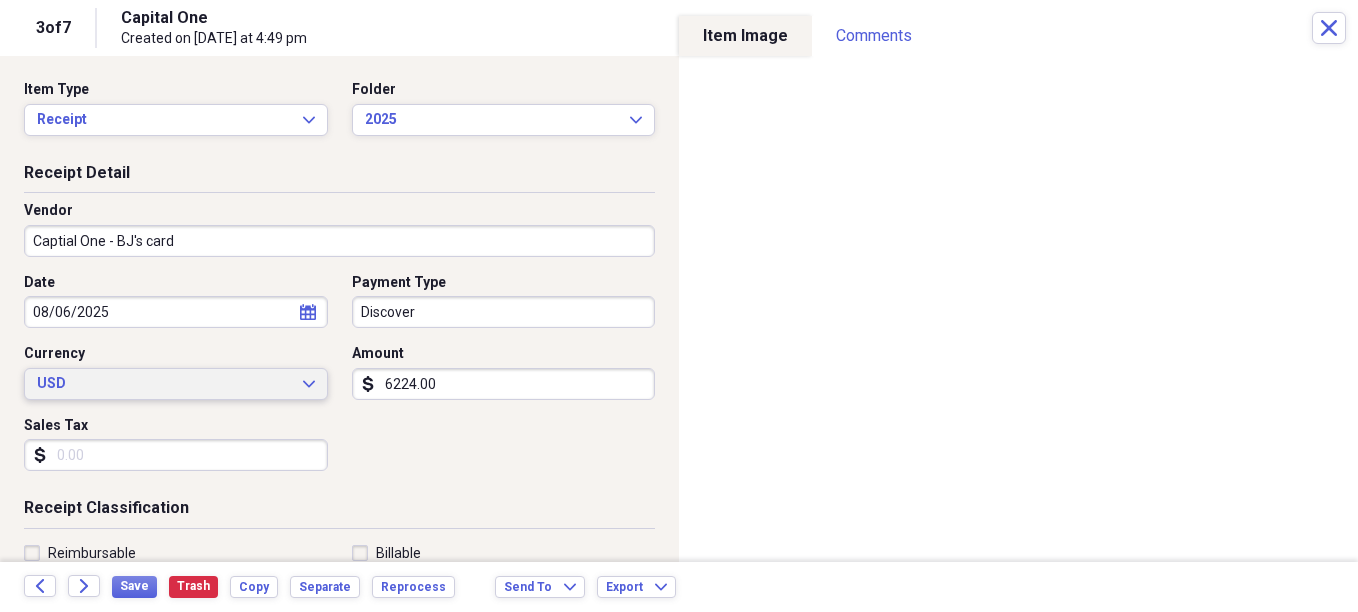 type on "Personal" 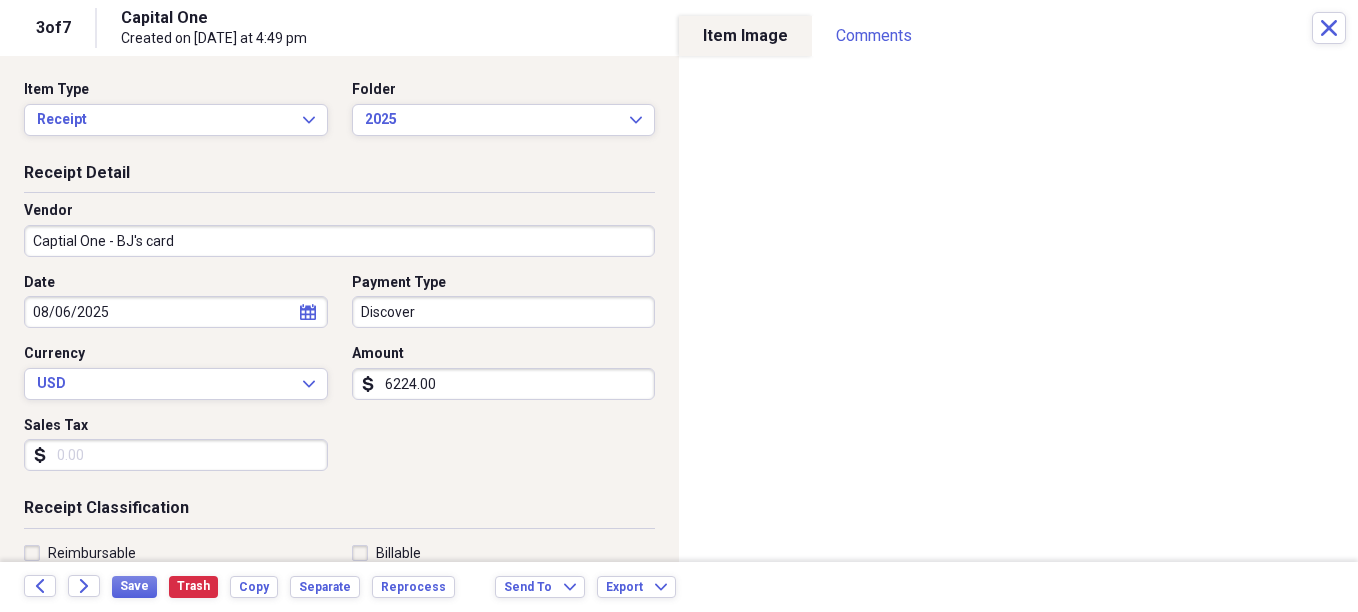 click on "6224.00" at bounding box center (504, 384) 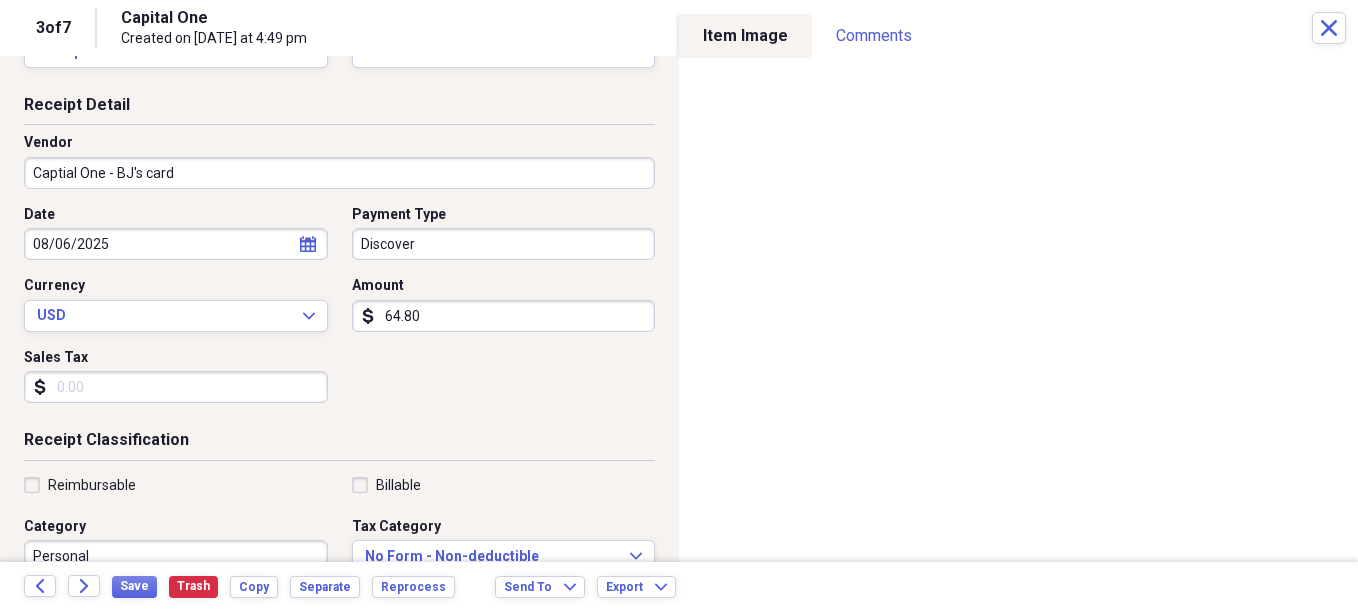 scroll, scrollTop: 100, scrollLeft: 0, axis: vertical 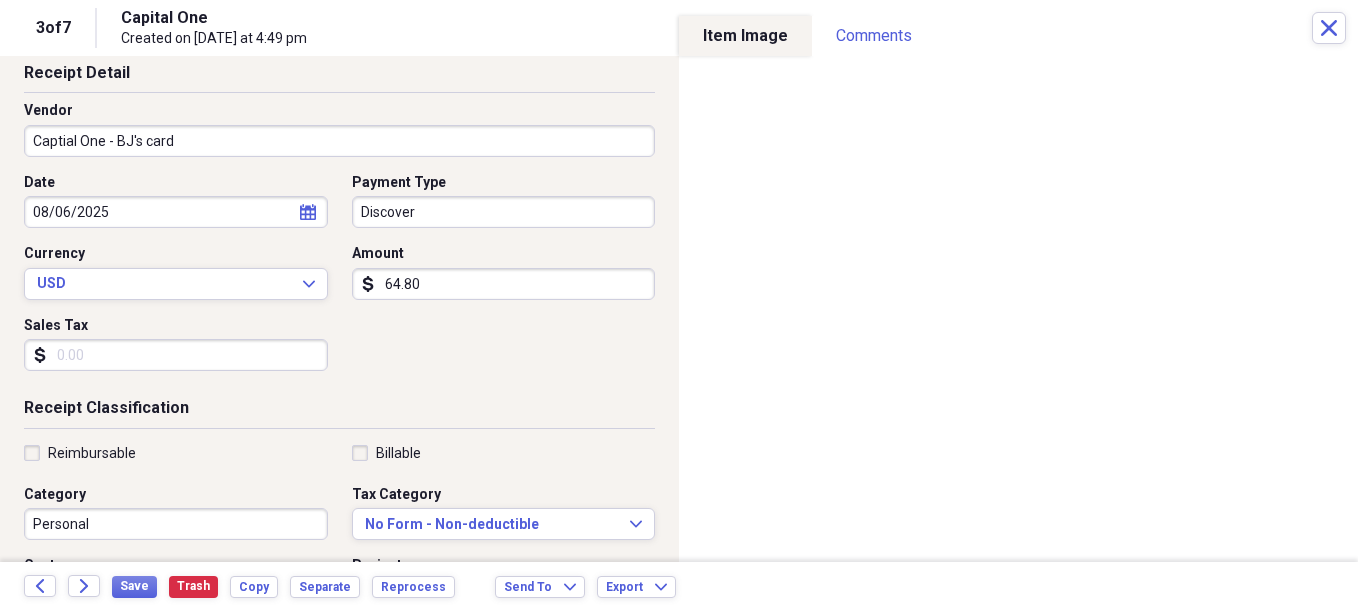 type on "64.80" 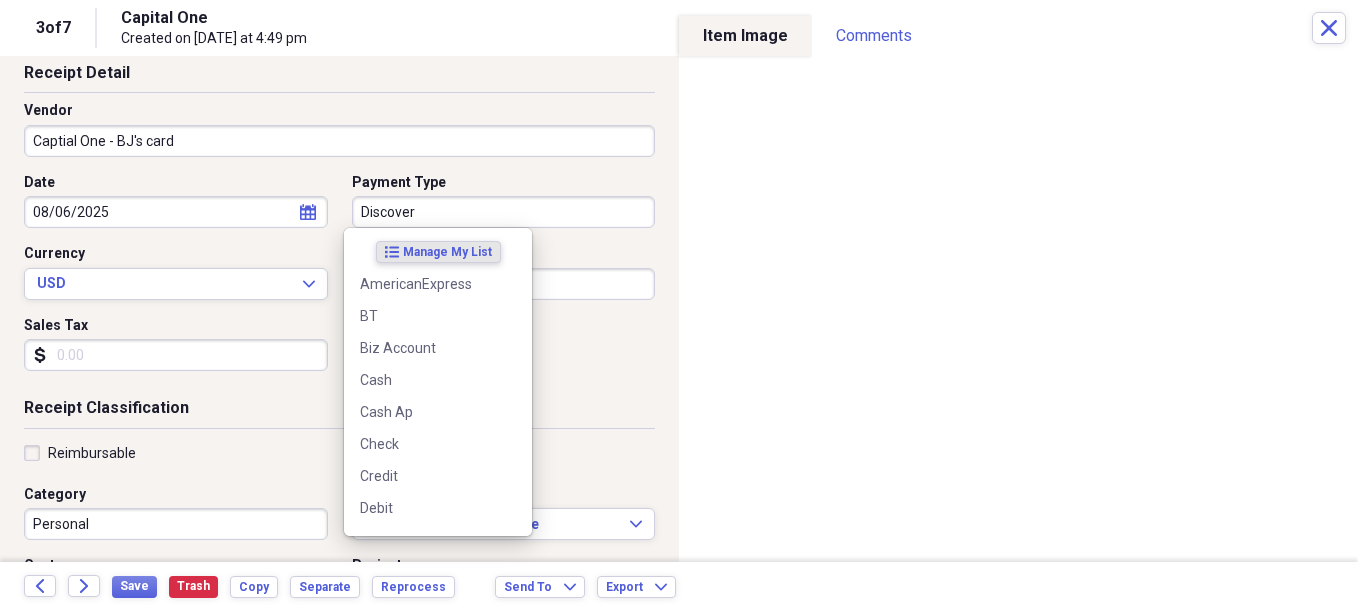 click on "Discover" at bounding box center (504, 212) 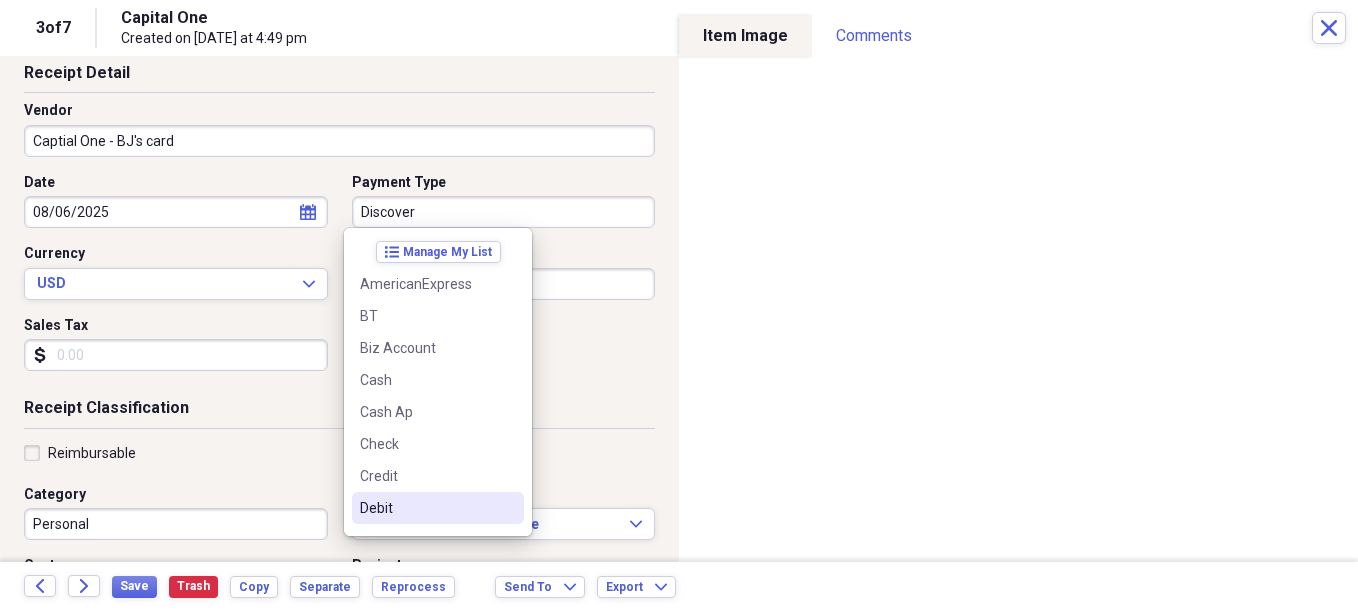 click on "Debit" at bounding box center (426, 508) 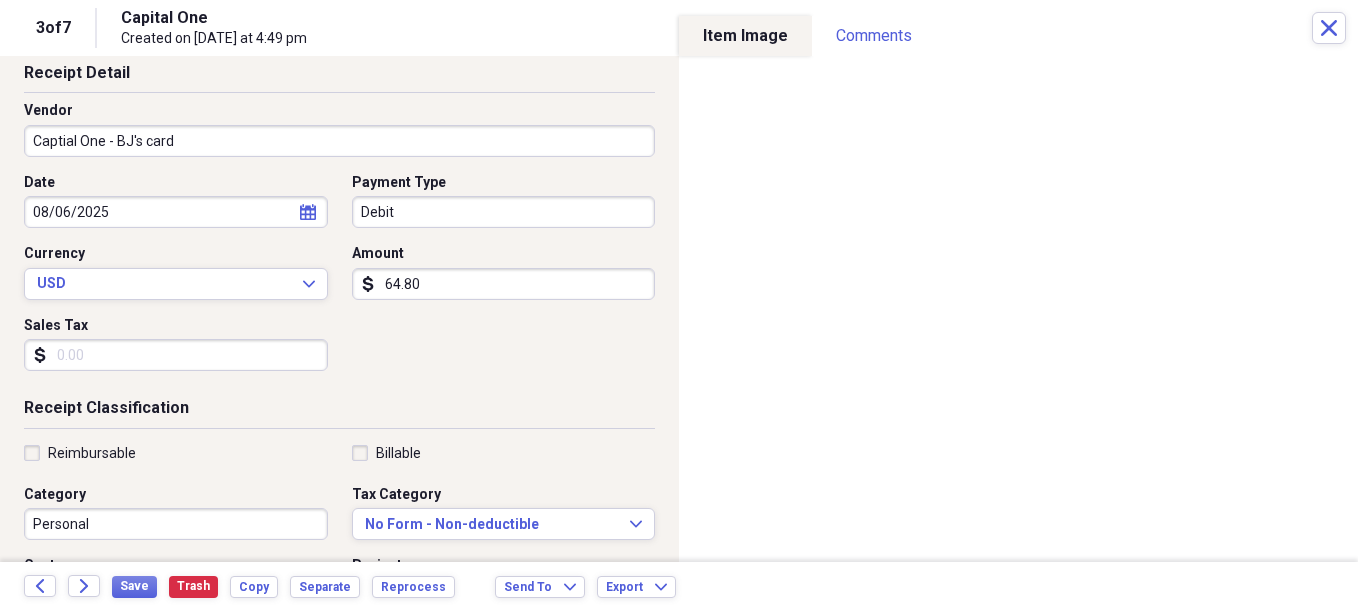 click on "Receipt Classification Reimbursable Billable Category Personal Tax Category No Form - Non-deductible Expand Customer Project Product Location Class" at bounding box center [339, 589] 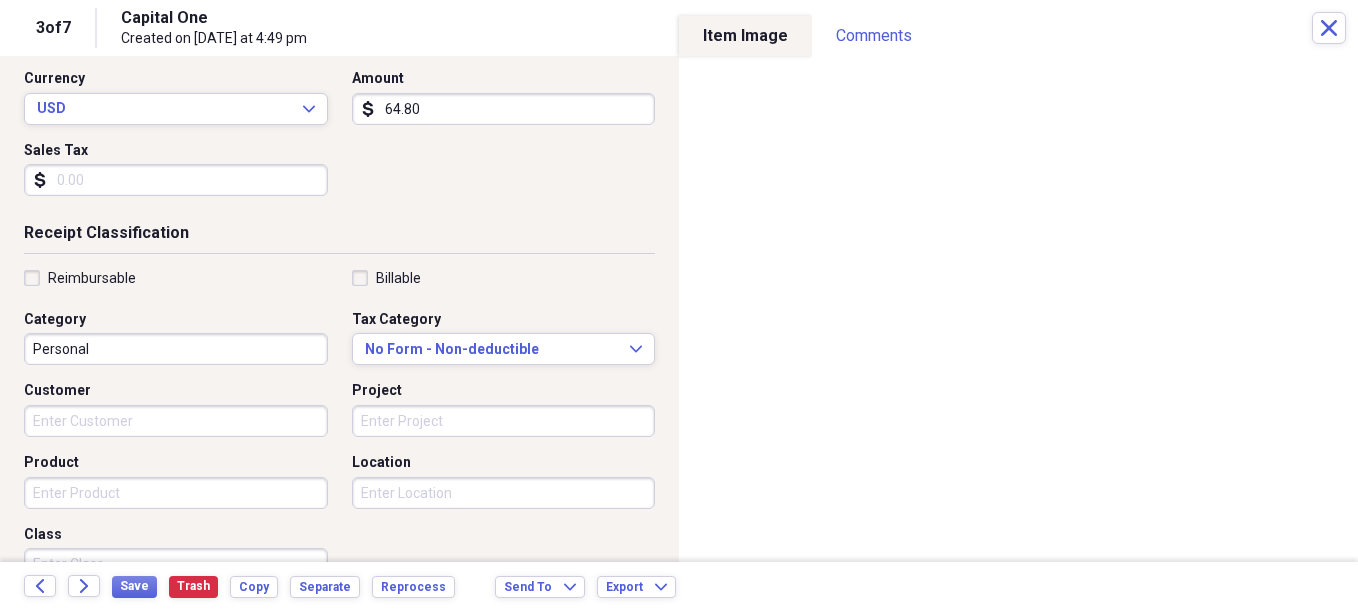scroll, scrollTop: 300, scrollLeft: 0, axis: vertical 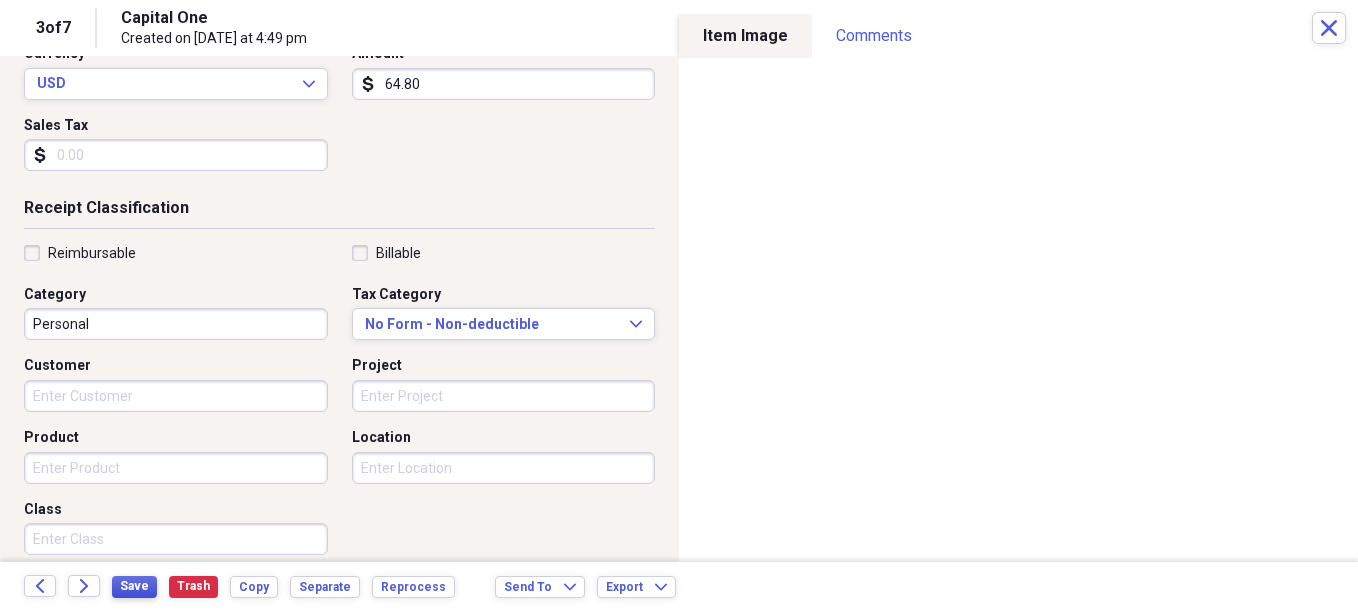 click on "Save" at bounding box center (134, 586) 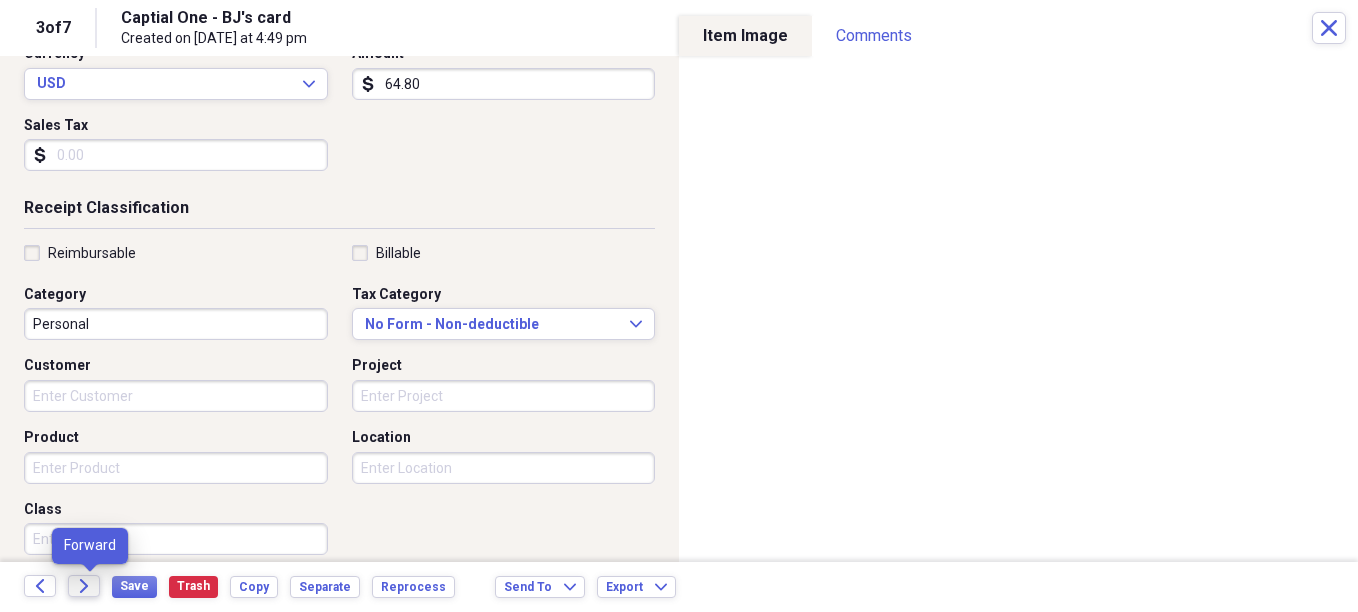 click on "Forward" 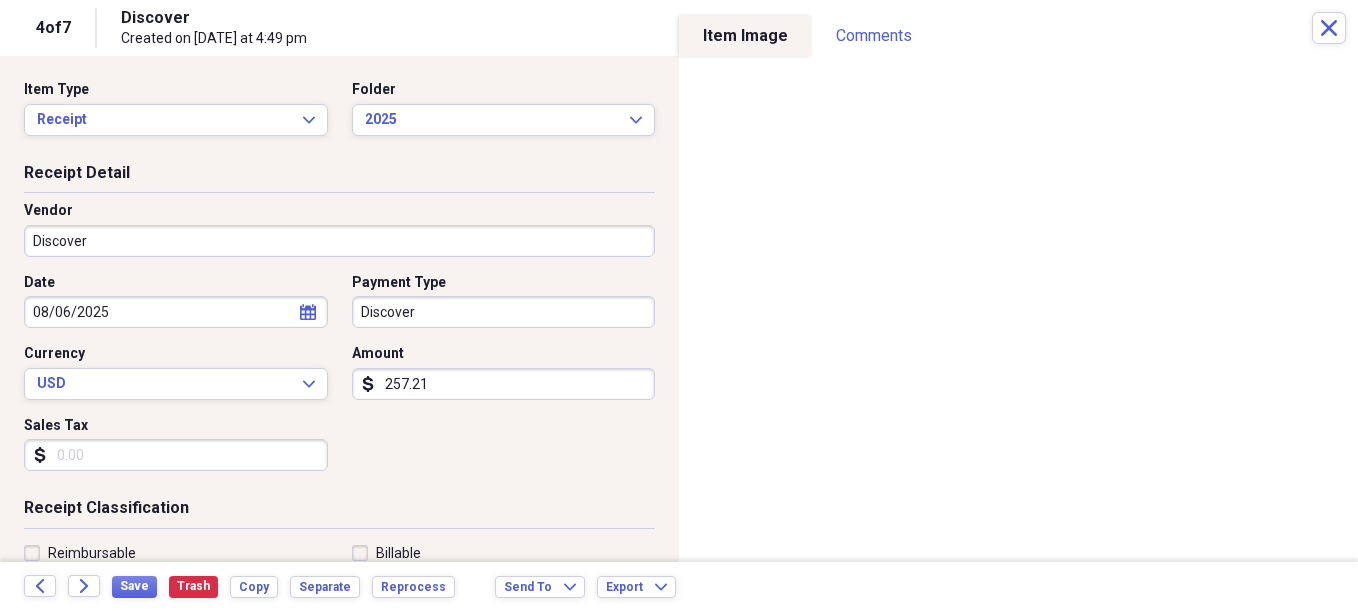 click on "Organize My Files 3 Collapse Unfiled Needs Review 3 Unfiled All Files Unfiled Unfiled Unfiled Saved Reports Collapse My Cabinet Christie's Cabinet Add Folder Expand Folder Avalon Power & Lighting Add Folder Expand Folder Cape May County Architect Add Folder Expand Folder Hands Too Bait & Tackle Add Folder Expand Folder Home Expenses Add Folder Expand Folder Inactive Add Folder Expand Folder JMM Studios Add Folder Folder Kevin Clifford 2024 Add Folder Expand Folder Pandemonium Fiberglass Add Folder Trash Trash Bill My Customers Expand Help & Support Submit Import Import Add Create Expand Reports Reports Settings Christie Expand These items are in need of review Showing 7 items , totaling $15,968.45 Column Expand sort Sort Filters  Expand Create Item Expand Image Date chevron-up Vendor Amount Category Folder media 08/06/2025 MGM Rewards MasterCard (C) $510.00 Personal 2025 media 08/06/2025 BJ's $26.49 Medical RX 2025 media 08/06/2025 Captial One - BJ's card $64.80 Personal 2025 media 08/06/2025 Discover $257.21" at bounding box center (679, 306) 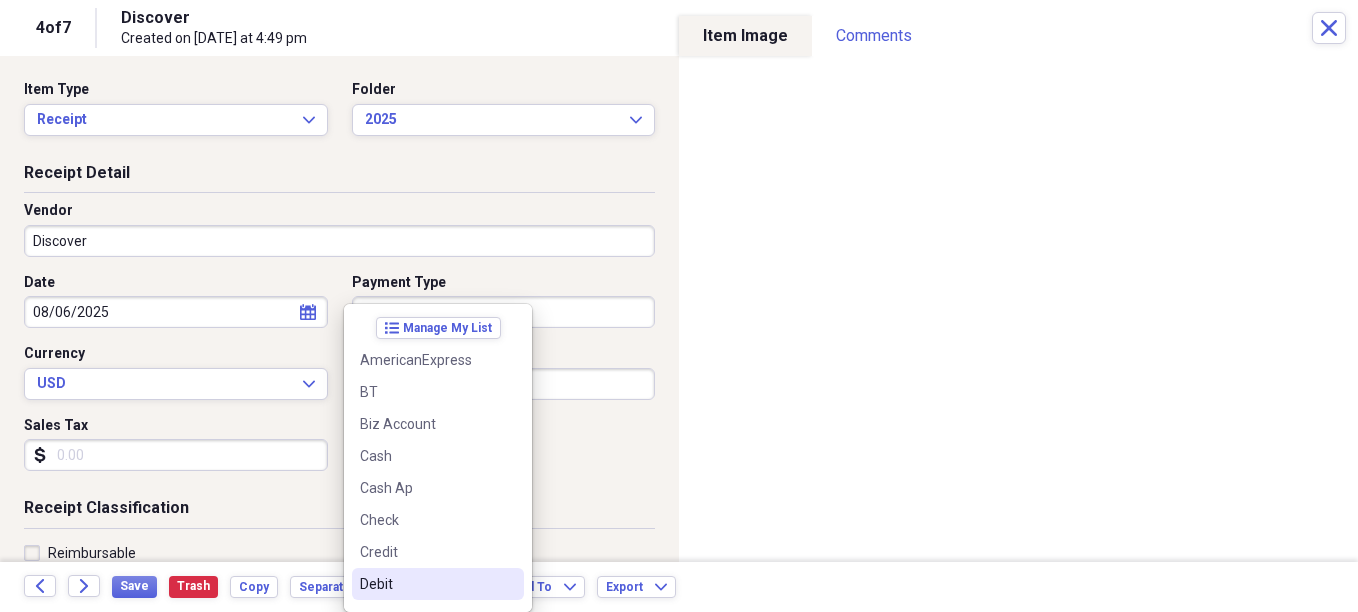 drag, startPoint x: 372, startPoint y: 584, endPoint x: 372, endPoint y: 573, distance: 11 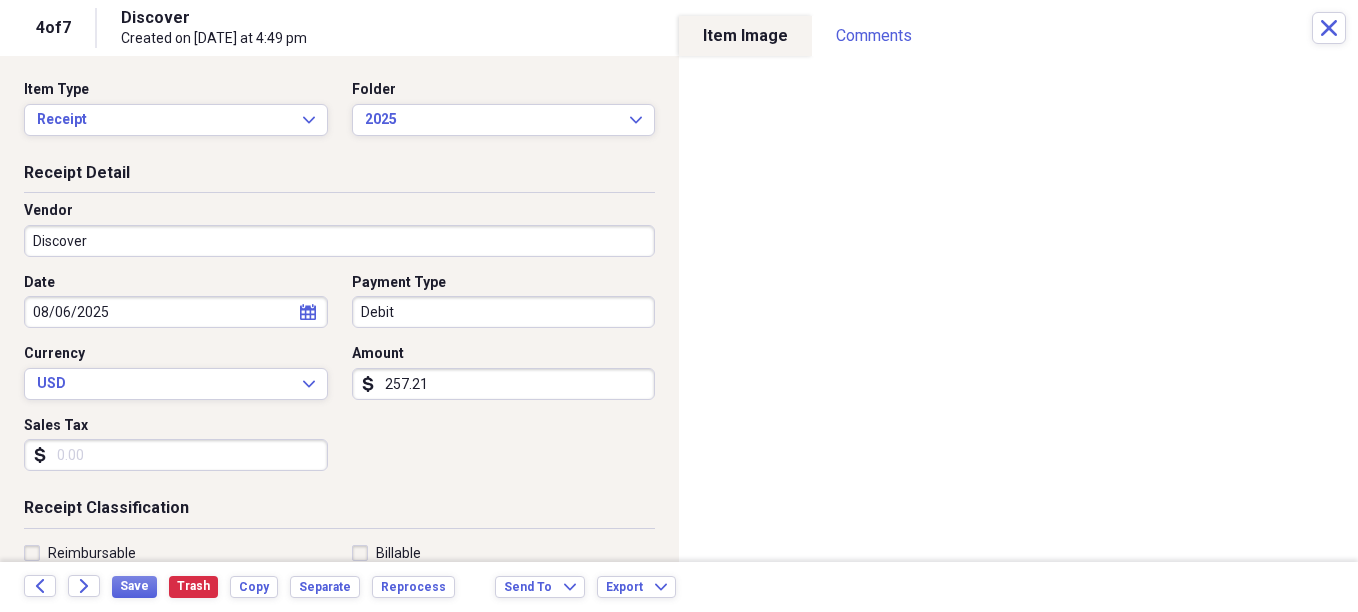 click on "Receipt Detail Vendor Discover Date [DATE] calendar Calendar Payment Type Debit Currency USD Expand Amount dollar-sign 257.21 Sales Tax dollar-sign" at bounding box center [339, 330] 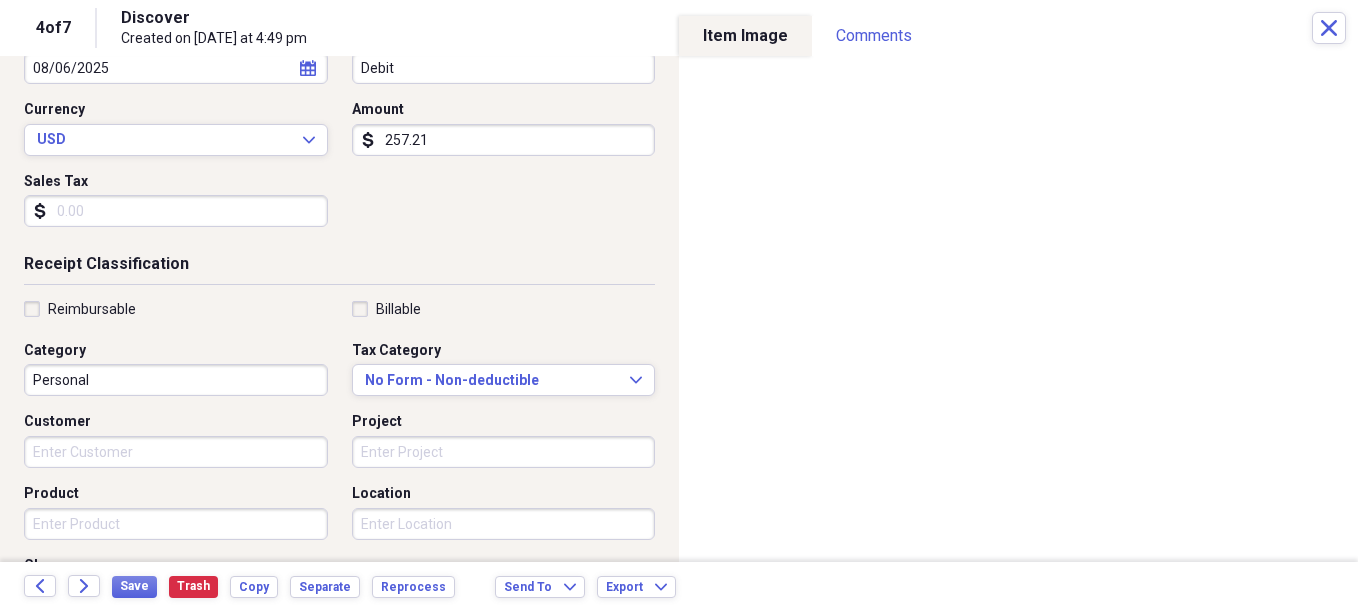 scroll, scrollTop: 300, scrollLeft: 0, axis: vertical 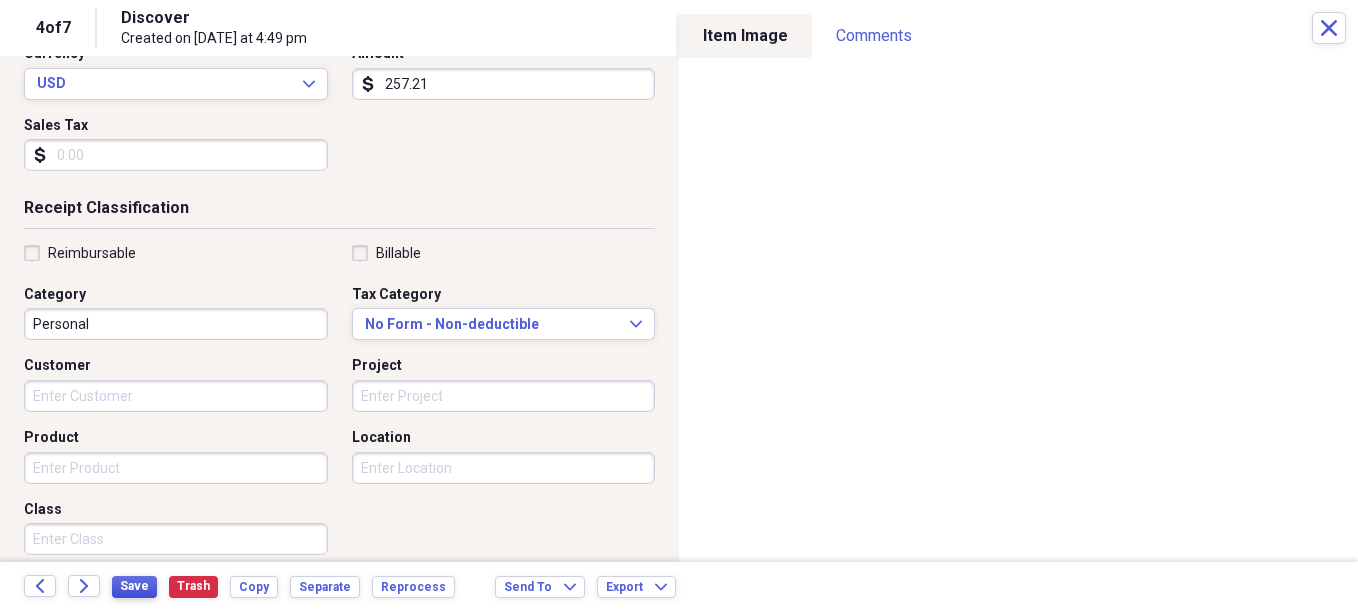 click on "Save" at bounding box center (134, 586) 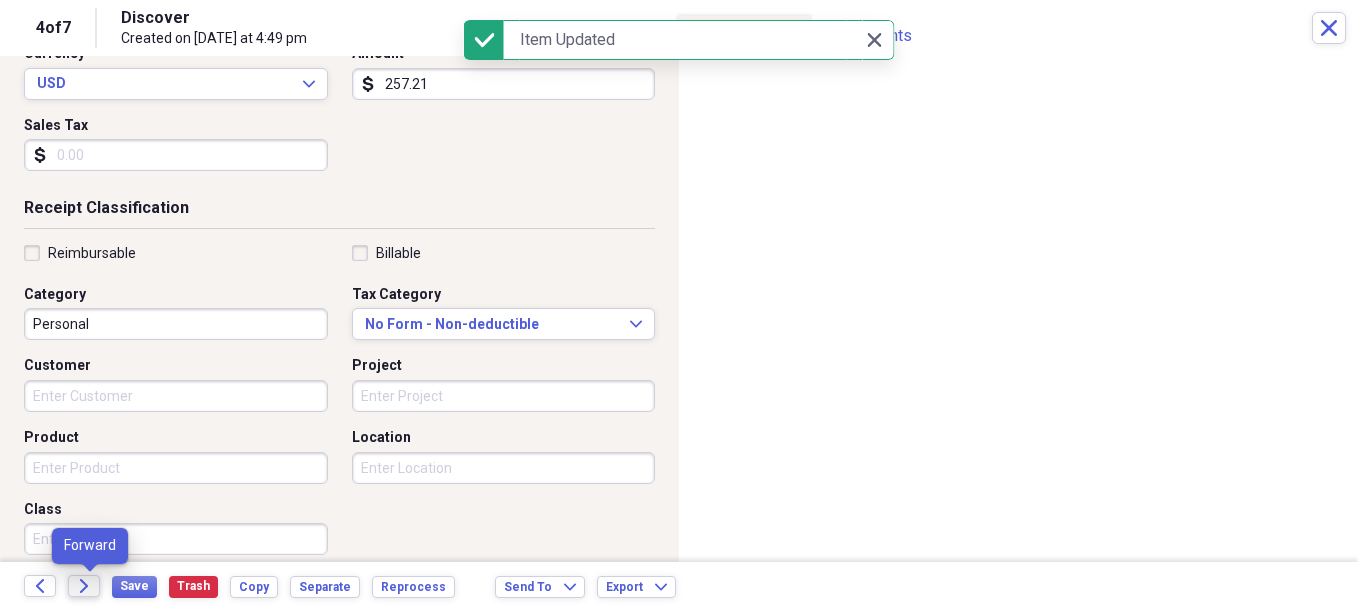 click on "Forward" 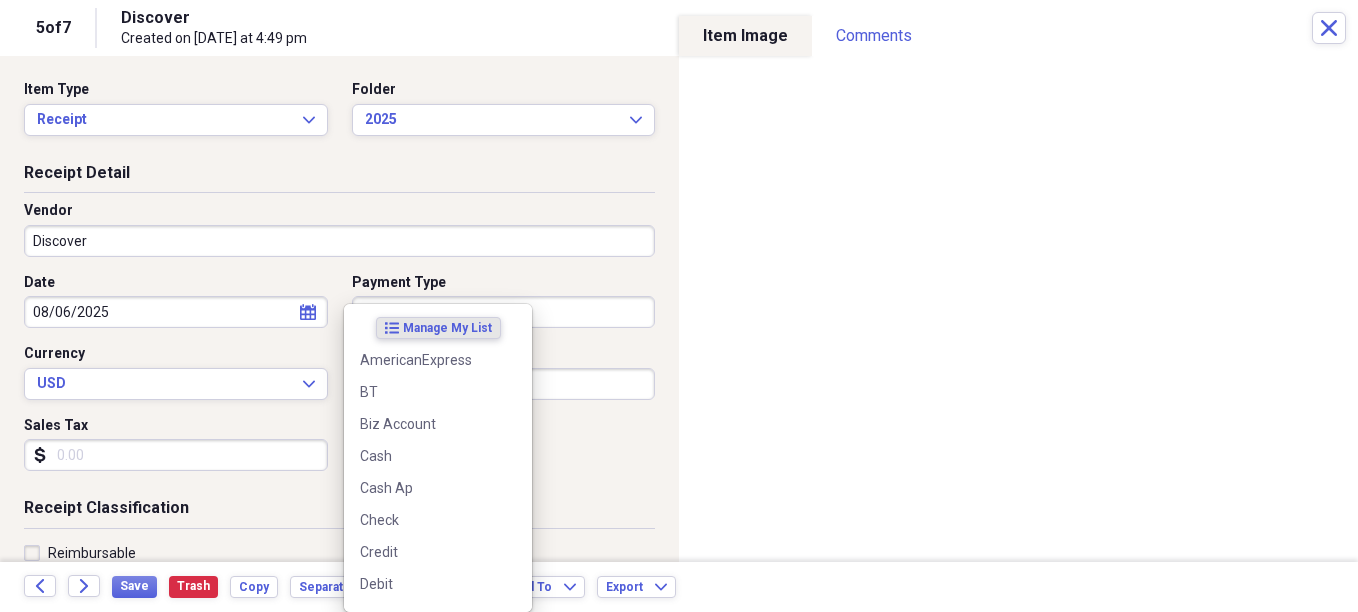 click on "Organize My Files 2 Collapse Unfiled Needs Review 2 Unfiled All Files Unfiled Unfiled Unfiled Saved Reports Collapse My Cabinet Christie's Cabinet Add Folder Expand Folder Avalon Power & Lighting Add Folder Expand Folder Cape May County Architect Add Folder Expand Folder Hands Too Bait & Tackle Add Folder Expand Folder Home Expenses Add Folder Expand Folder Inactive Add Folder Expand Folder JMM Studios Add Folder Folder Kevin Clifford 2024 Add Folder Expand Folder Pandemonium Fiberglass Add Folder Trash Trash Bill My Customers Expand Help & Support Submit Import Import Add Create Expand Reports Reports Settings Christie Expand These items are in need of review Showing 7 items , totaling $15,968.45 Column Expand sort Sort Filters  Expand Create Item Expand Image Date chevron-up Vendor Amount Category Folder media 08/06/2025 MGM Rewards MasterCard (C) $510.00 Personal 2025 media 08/06/2025 BJ's $26.49 Medical RX 2025 media 08/06/2025 Captial One - BJ's card $64.80 Personal 2025 media 08/06/2025 Discover $257.21" at bounding box center [679, 306] 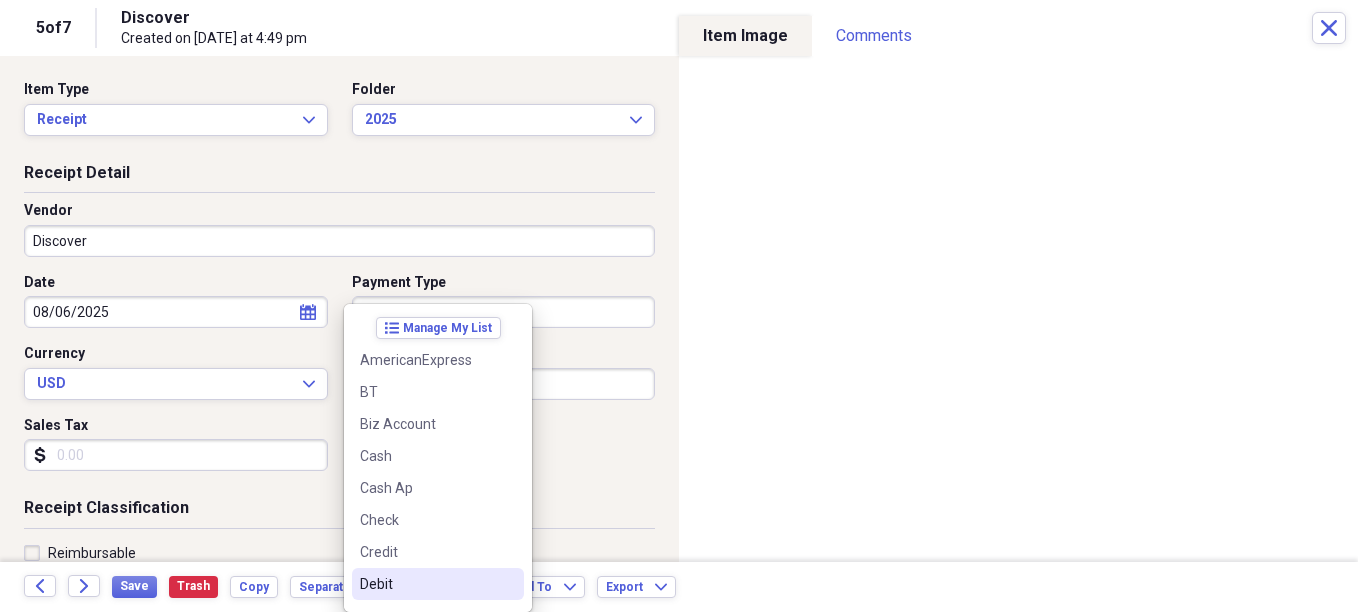 click on "Debit" at bounding box center [426, 584] 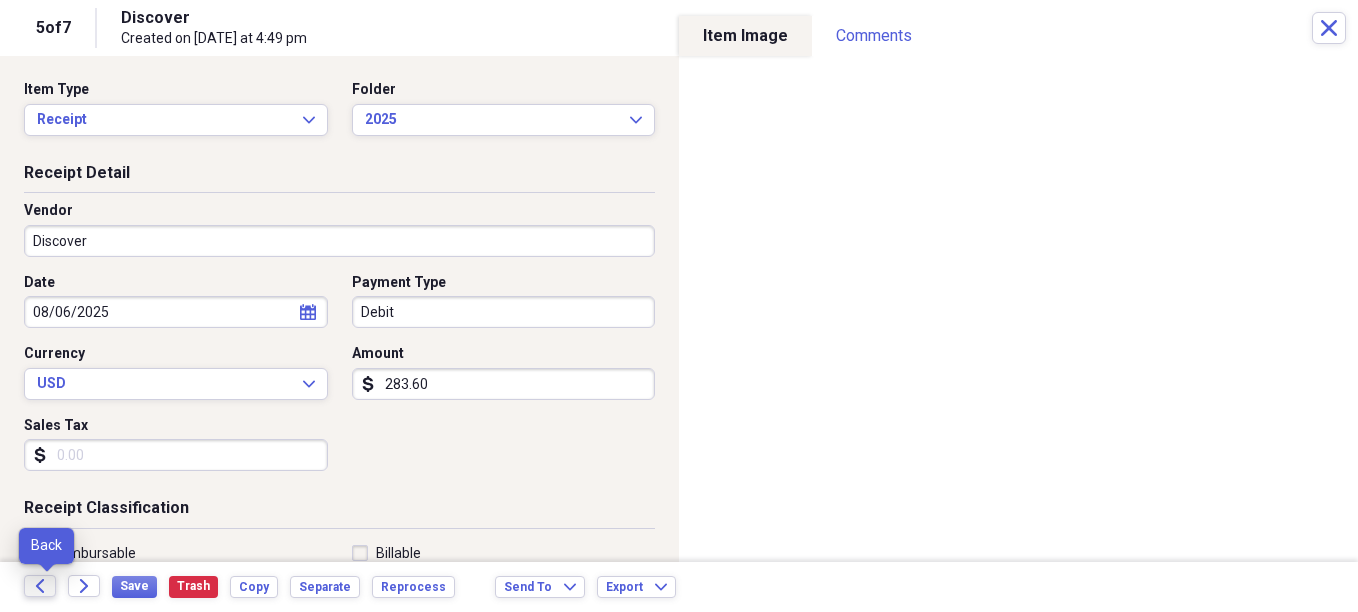 click on "Back" at bounding box center (40, 586) 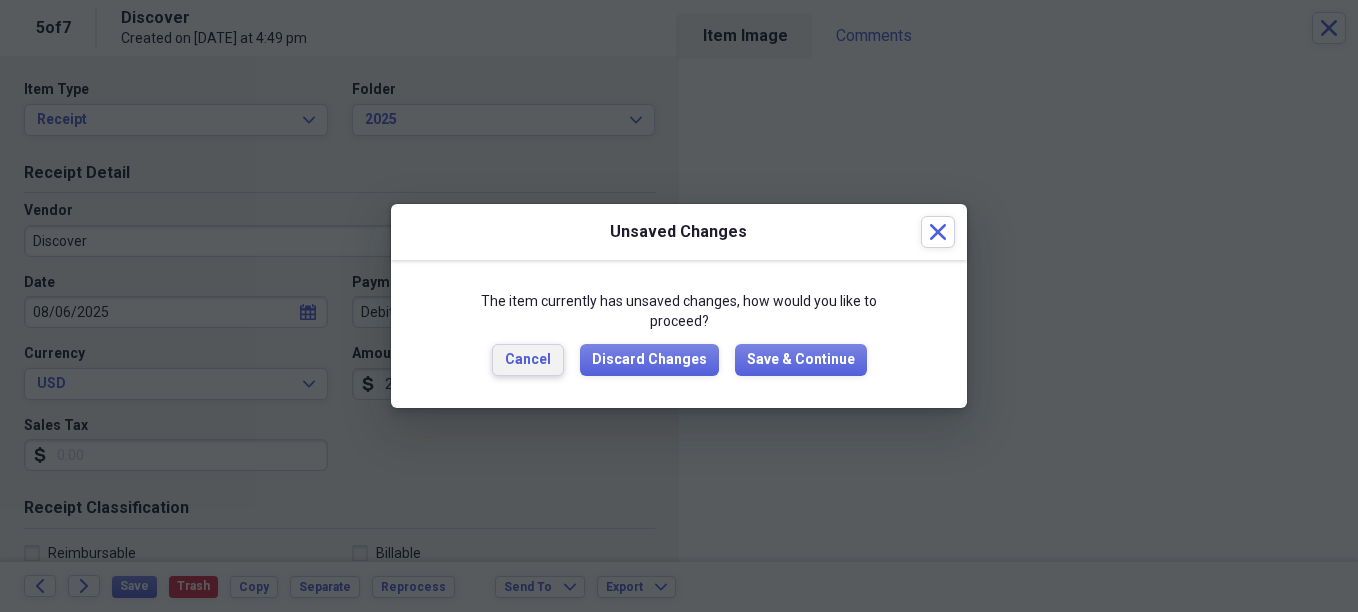 click on "Cancel" at bounding box center [528, 360] 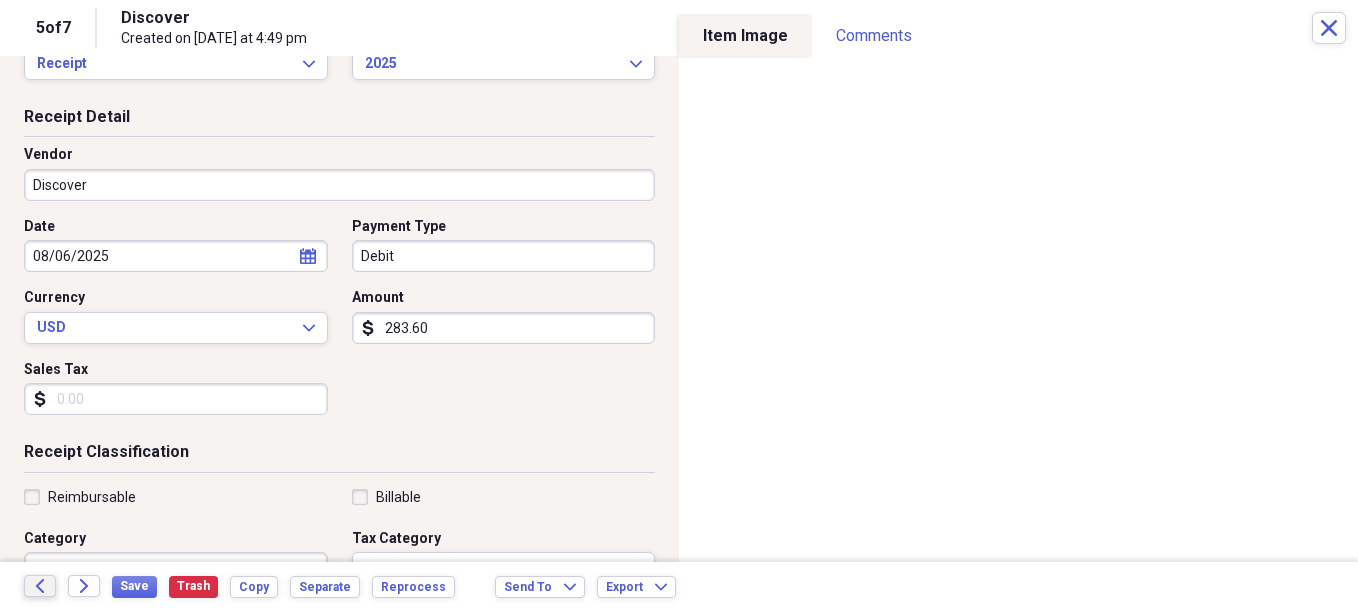 scroll, scrollTop: 100, scrollLeft: 0, axis: vertical 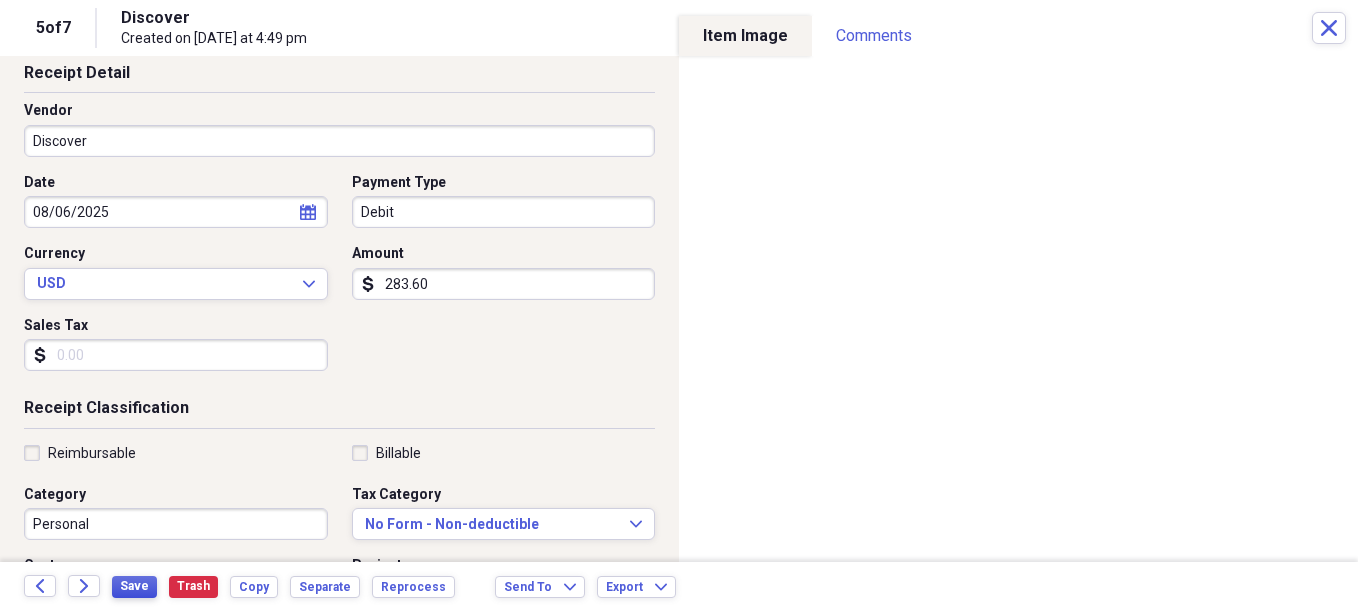 click on "Save" at bounding box center (134, 586) 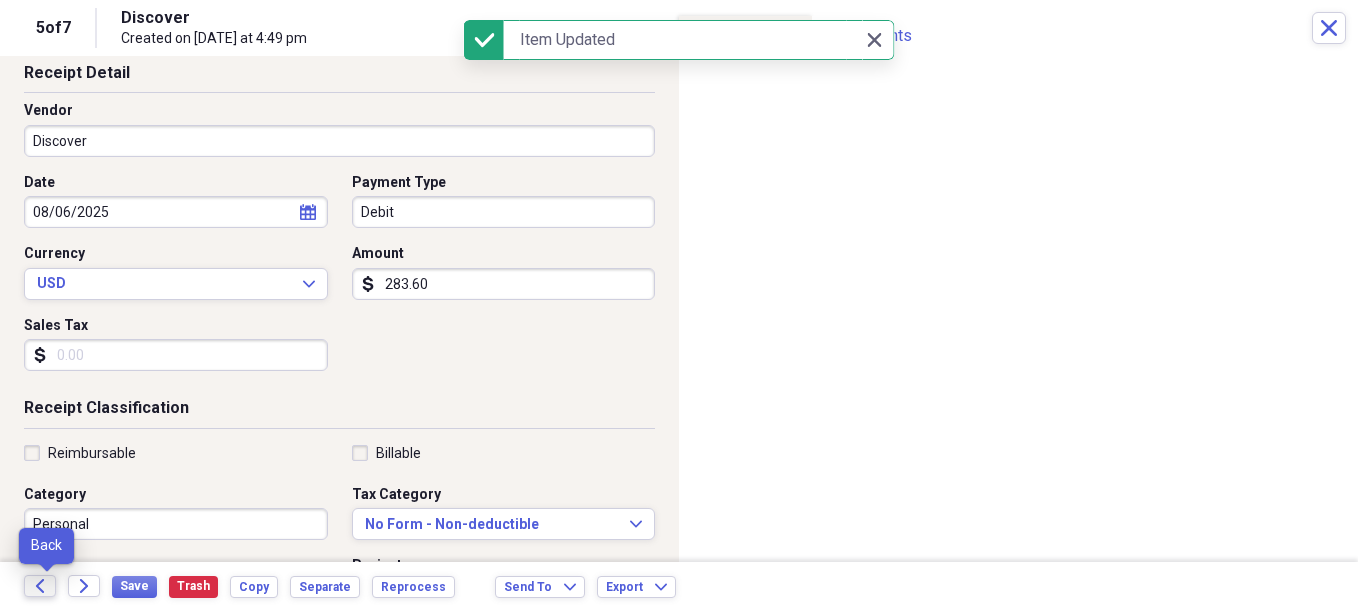click on "Back" at bounding box center (40, 586) 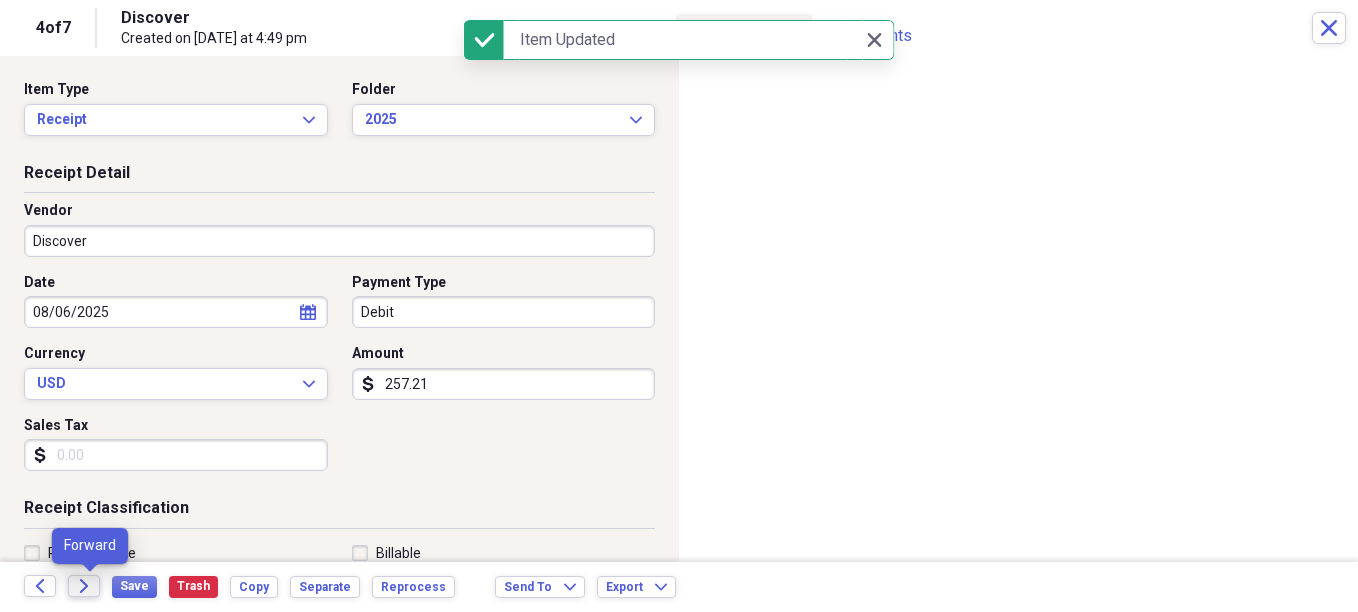 click on "Forward" 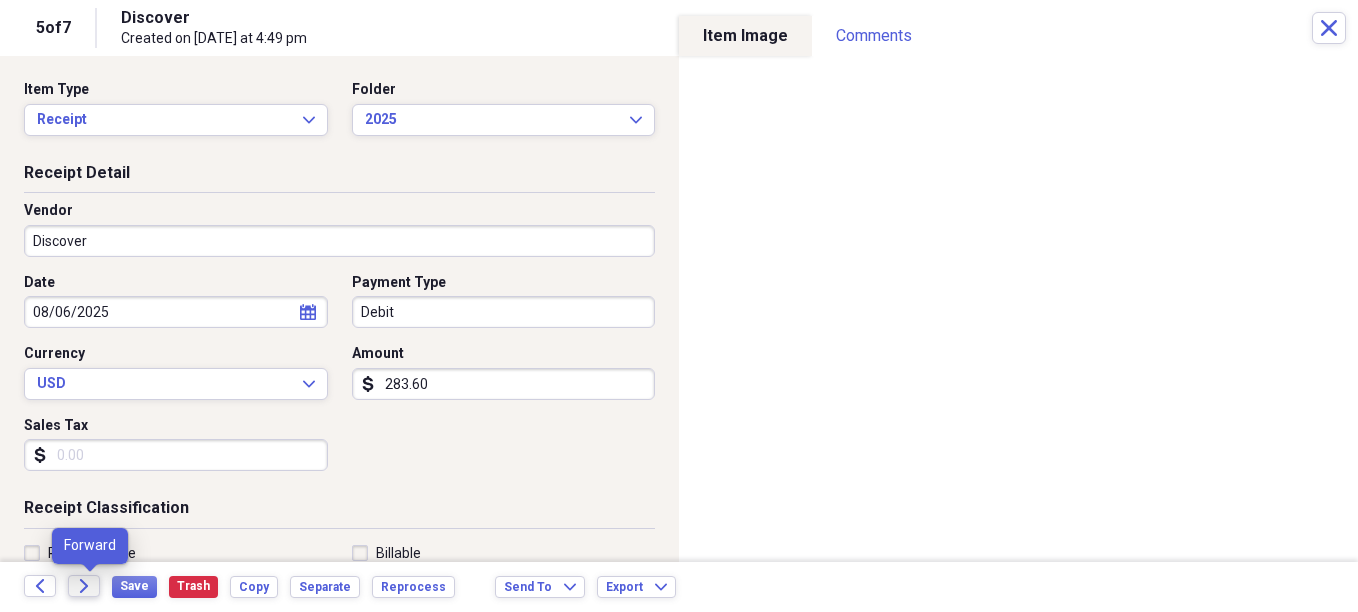 click on "Forward" 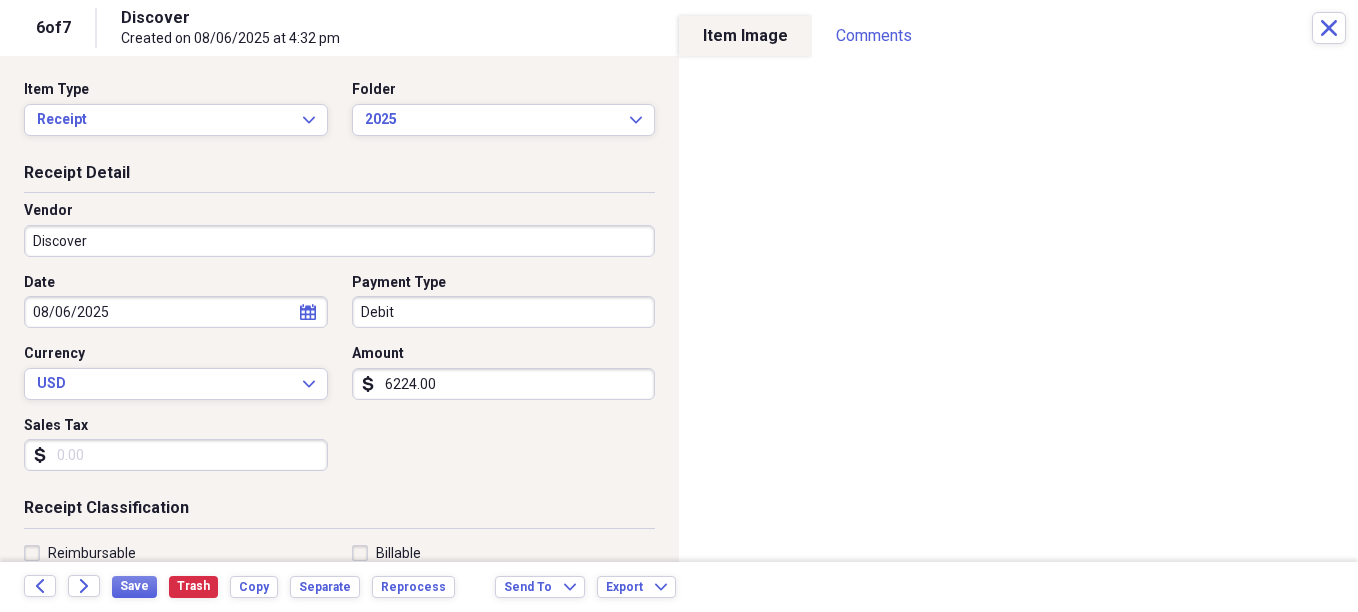 click on "Discover" at bounding box center [339, 241] 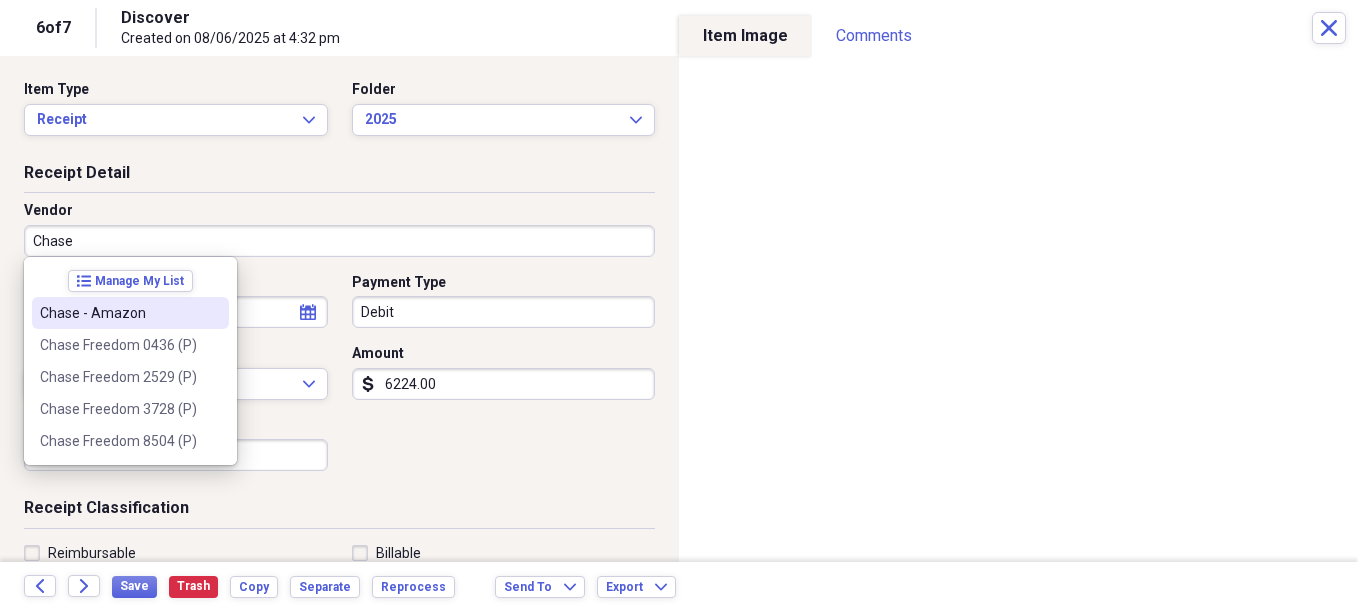 click on "Chase - Amazon" at bounding box center (118, 313) 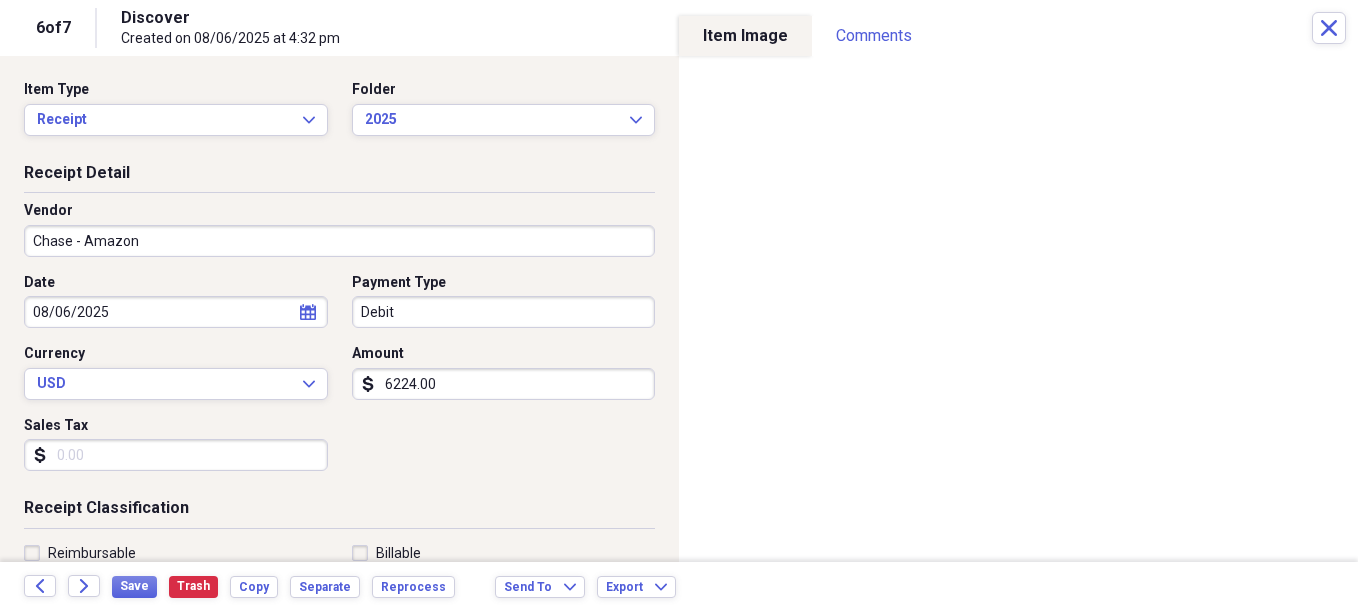 click on "6224.00" at bounding box center [504, 384] 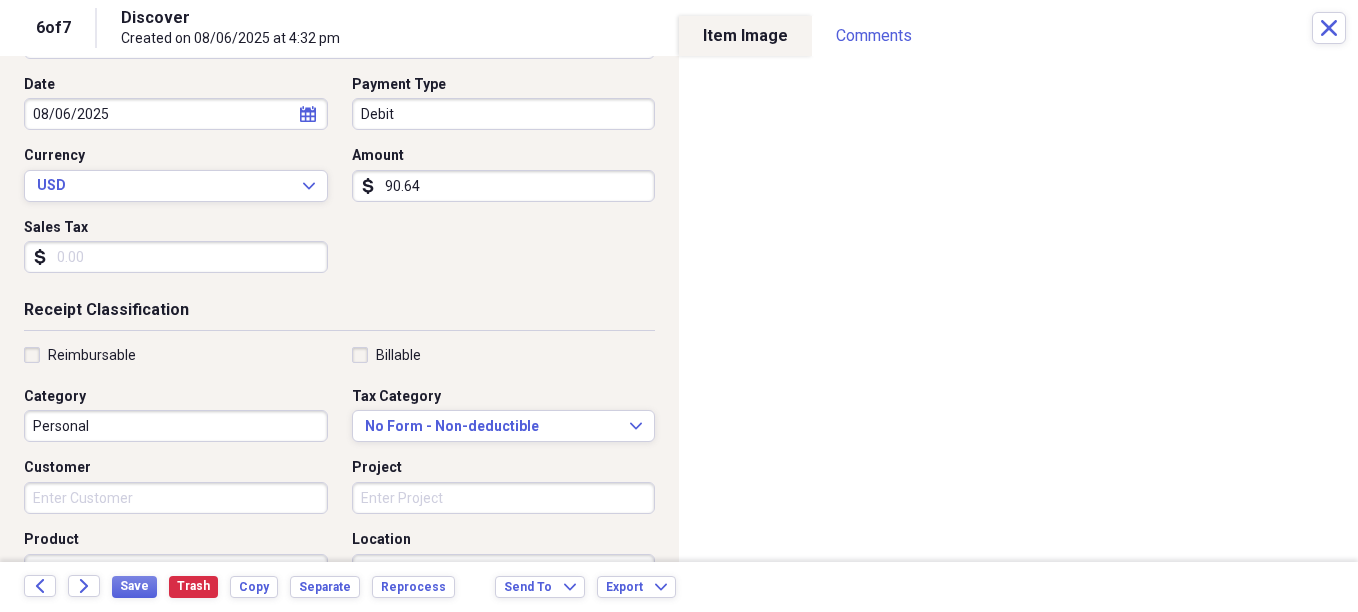 scroll, scrollTop: 200, scrollLeft: 0, axis: vertical 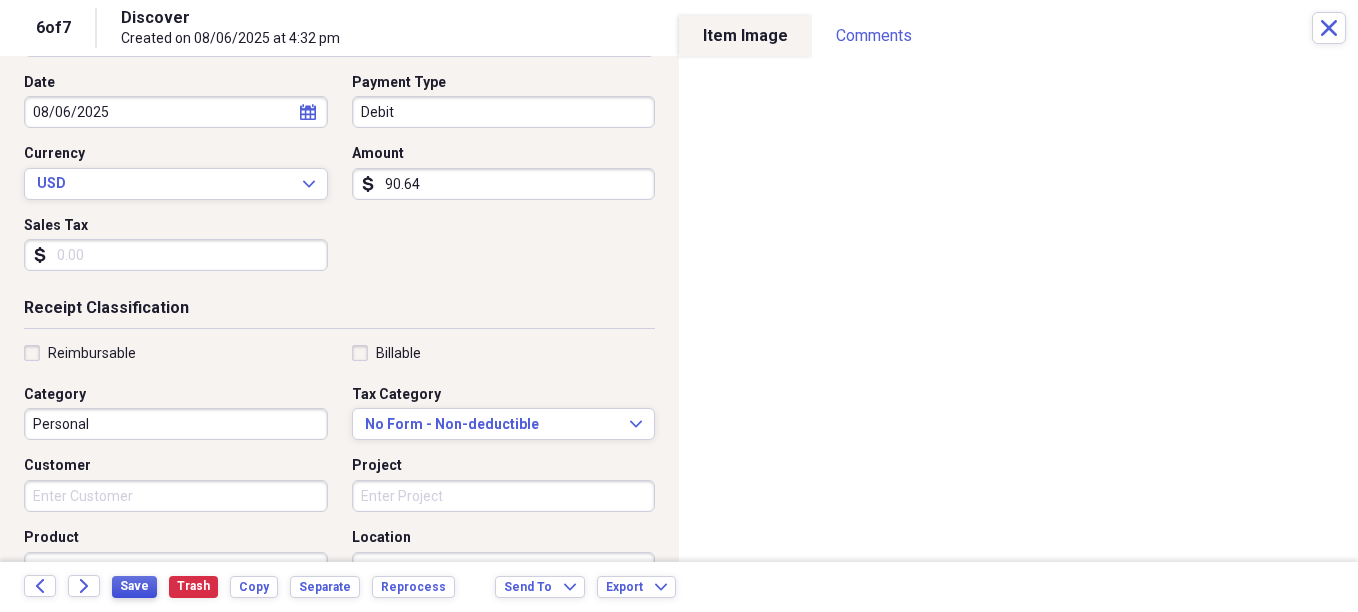 type on "90.64" 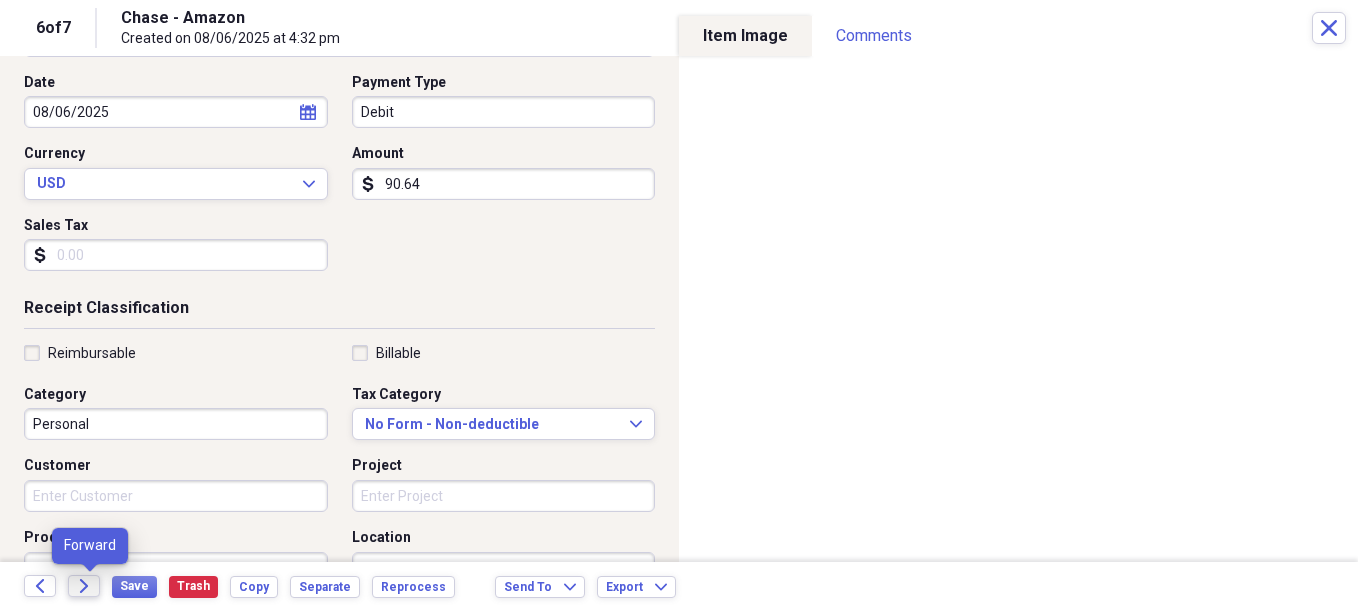 click on "Forward" 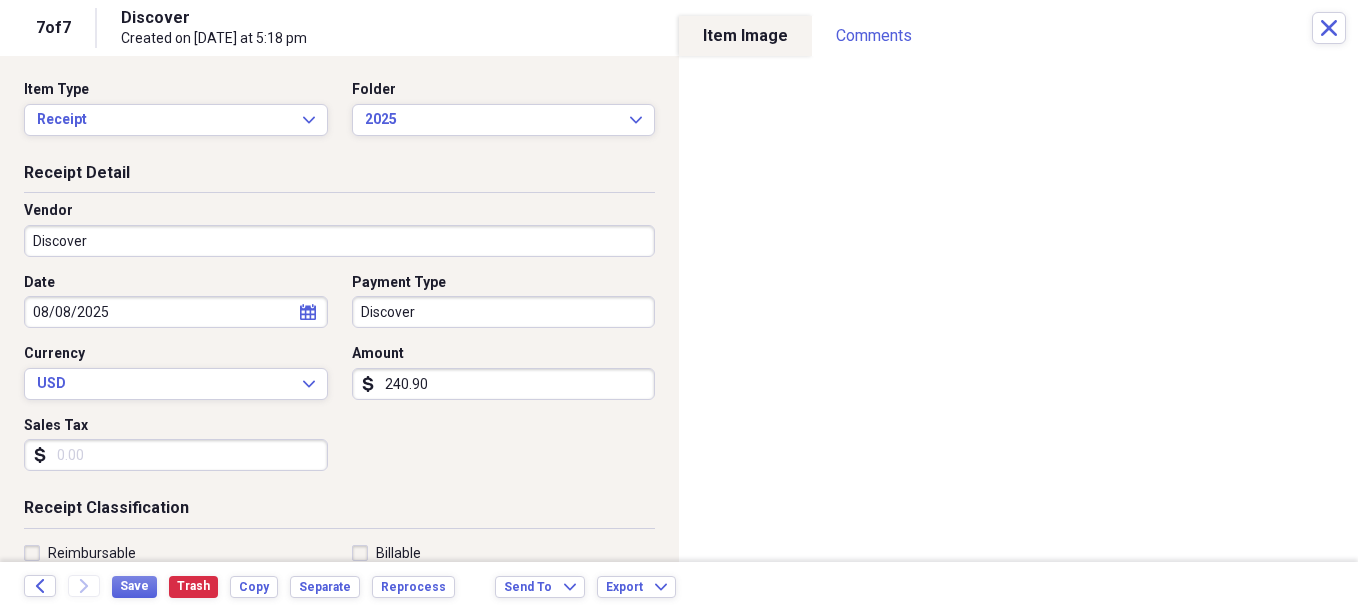 click on "Organize My Files Collapse Unfiled Needs Review Unfiled All Files Unfiled Unfiled Unfiled Saved Reports Collapse My Cabinet Christie's Cabinet Add Folder Expand Folder Avalon Power & Lighting Add Folder Expand Folder Cape May County Architect Add Folder Expand Folder Hands Too Bait & Tackle Add Folder Expand Folder Home Expenses Add Folder Expand Folder Inactive Add Folder Expand Folder JMM Studios Add Folder Folder Kevin Clifford 2024 Add Folder Expand Folder Pandemonium Fiberglass Add Folder Trash Trash Bill My Customers Expand Help & Support Submit Import Import Add Create Expand Reports Reports Settings Christie Expand These items are in need of review Showing 7 items , totaling $15,968.45 Column Expand sort Sort Filters  Expand Create Item Expand Image Date chevron-up Vendor Amount Category Folder media 08/06/2025 MGM Rewards MasterCard (C) $510.00 Personal 2025 media 08/06/2025 BJ's $26.49 Medical RX 2025 media 08/06/2025 Captial One - BJ's card $64.80 Personal 2025 media 08/06/2025 Discover $257.21 100" at bounding box center (679, 306) 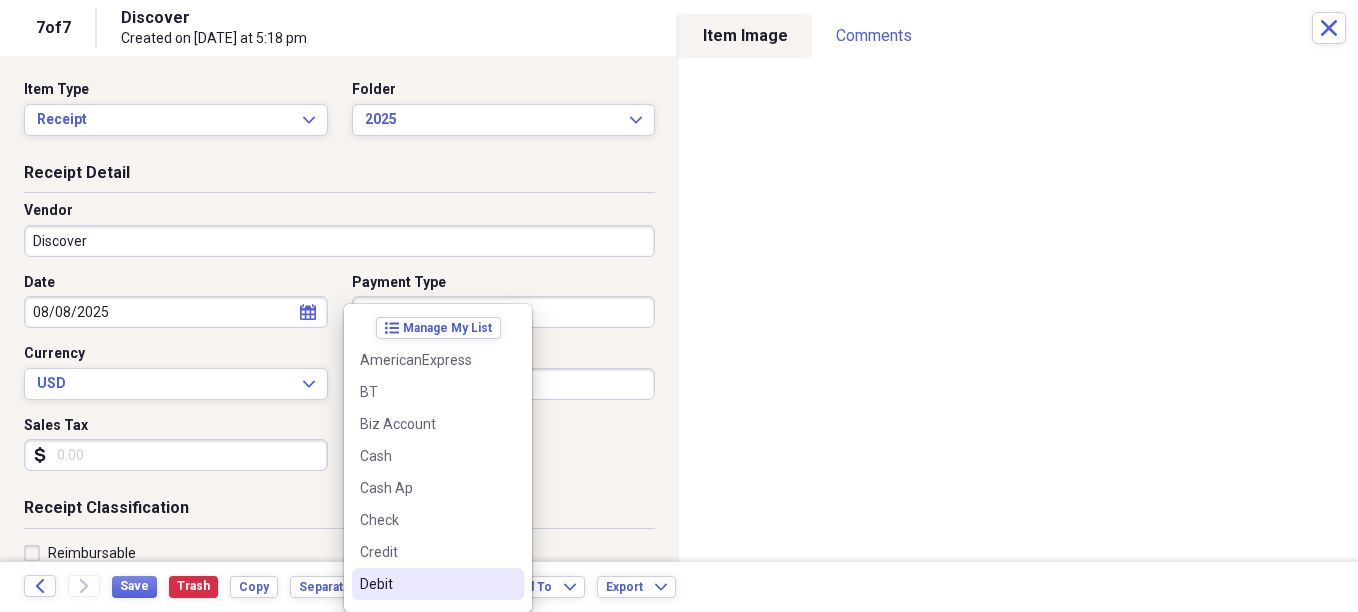 click on "Debit" at bounding box center [426, 584] 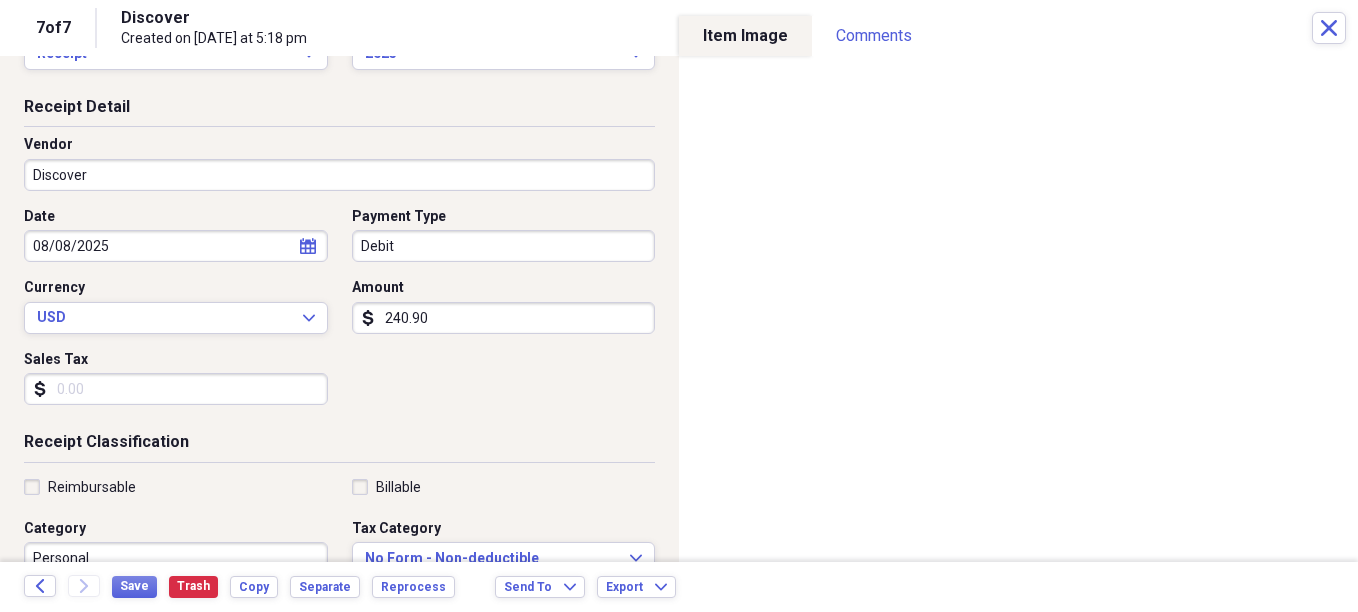 scroll, scrollTop: 100, scrollLeft: 0, axis: vertical 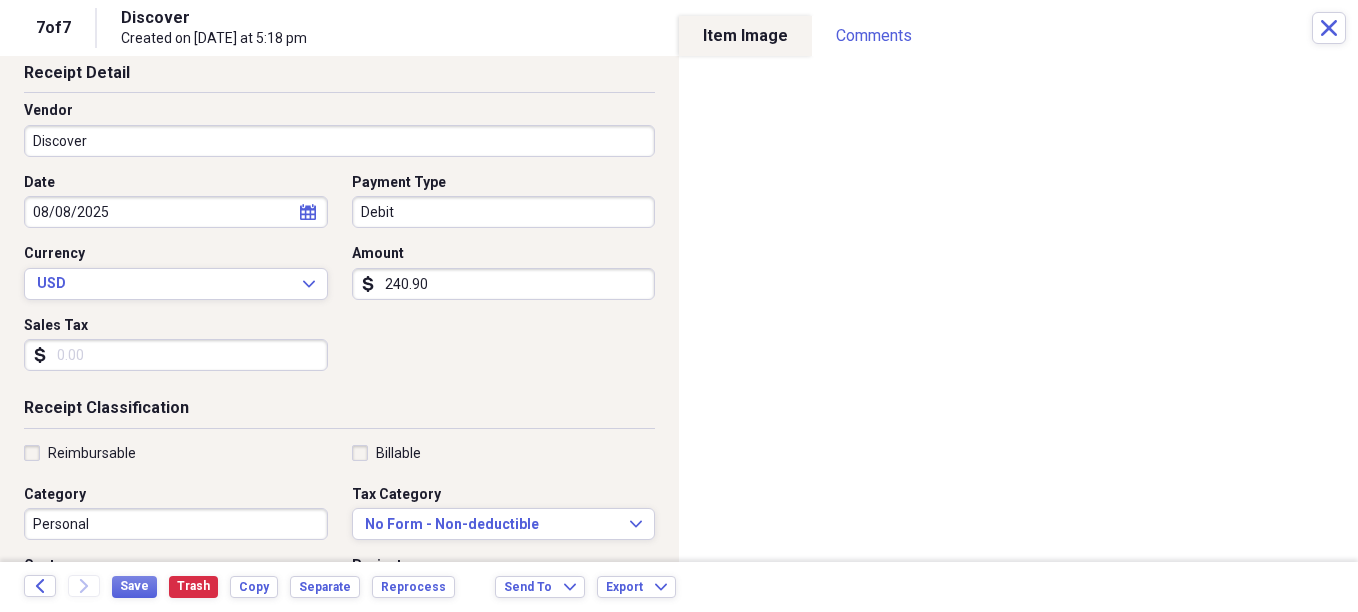 click on "Back Forward Save Trash Copy Separate Reprocess Send To Expand Export Expand" at bounding box center [679, 587] 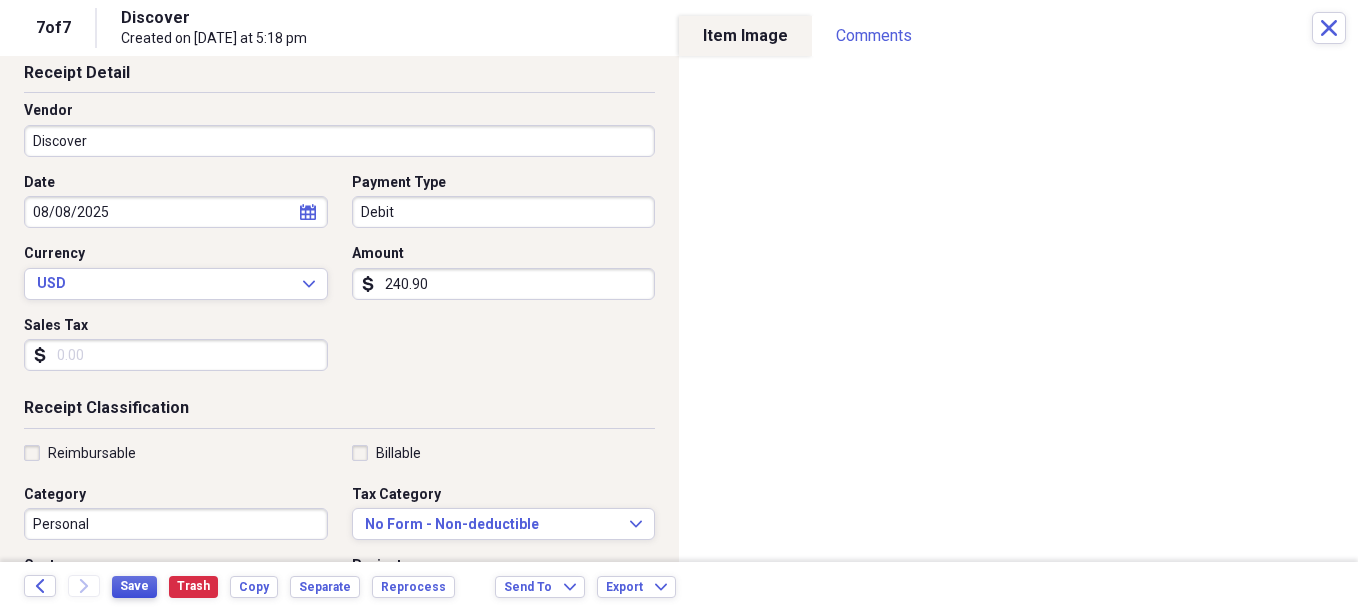click on "Save" at bounding box center (134, 586) 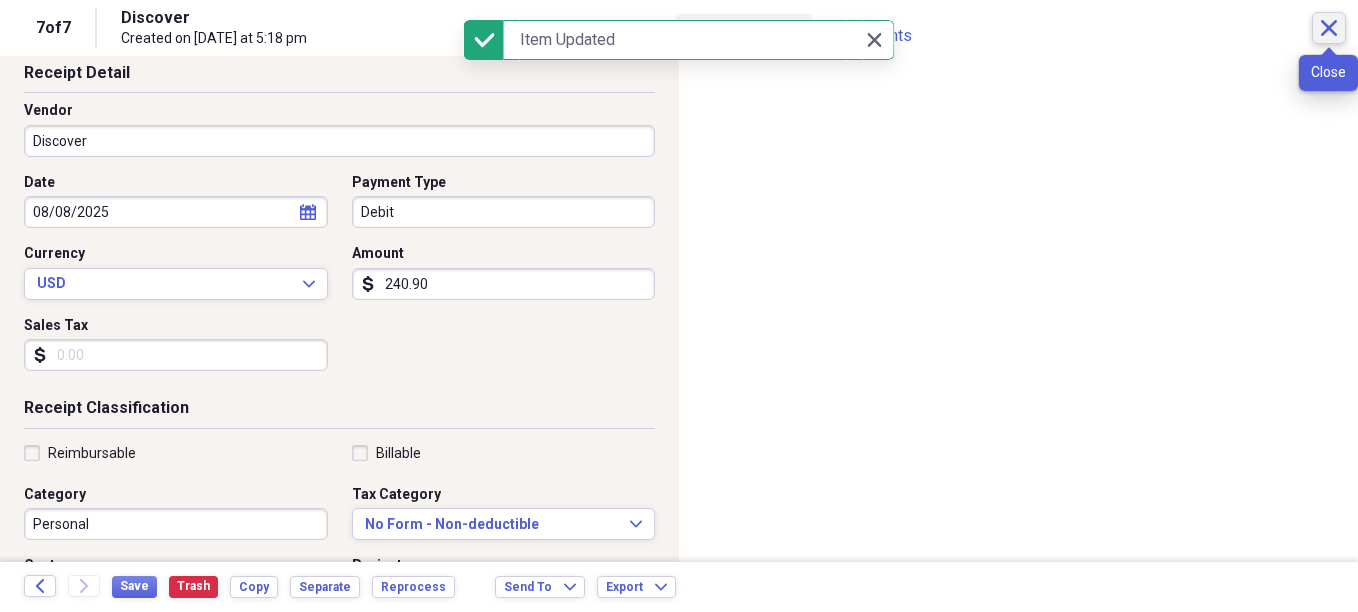 click on "Close" 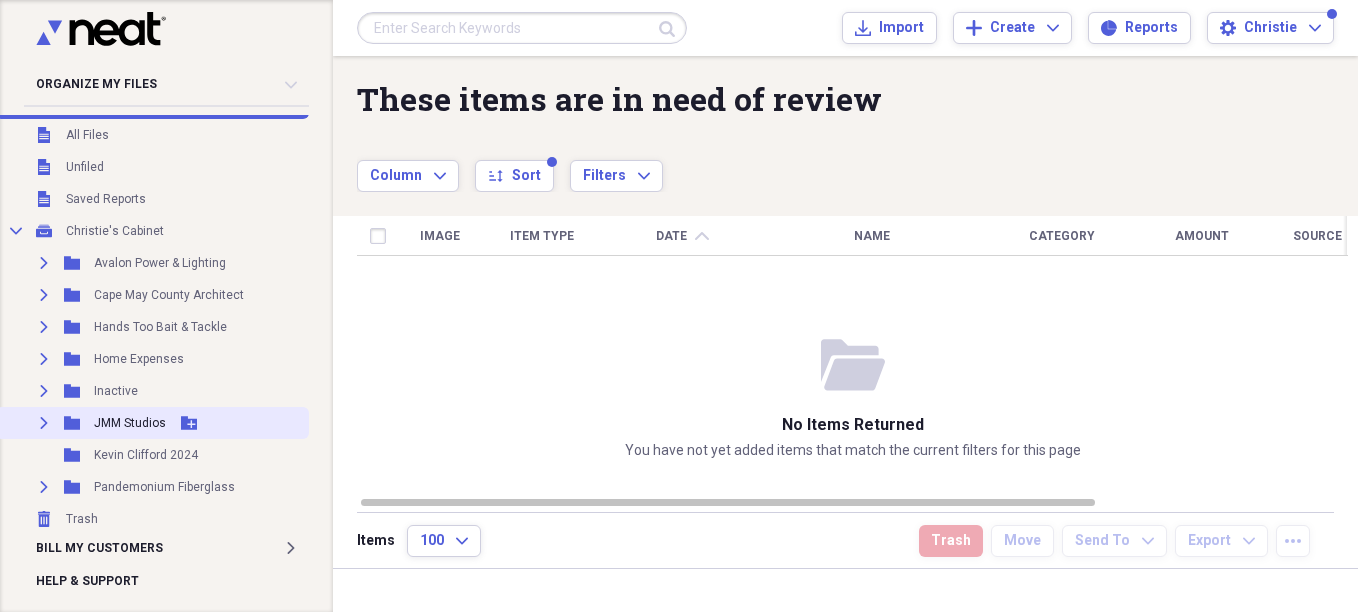scroll, scrollTop: 31, scrollLeft: 0, axis: vertical 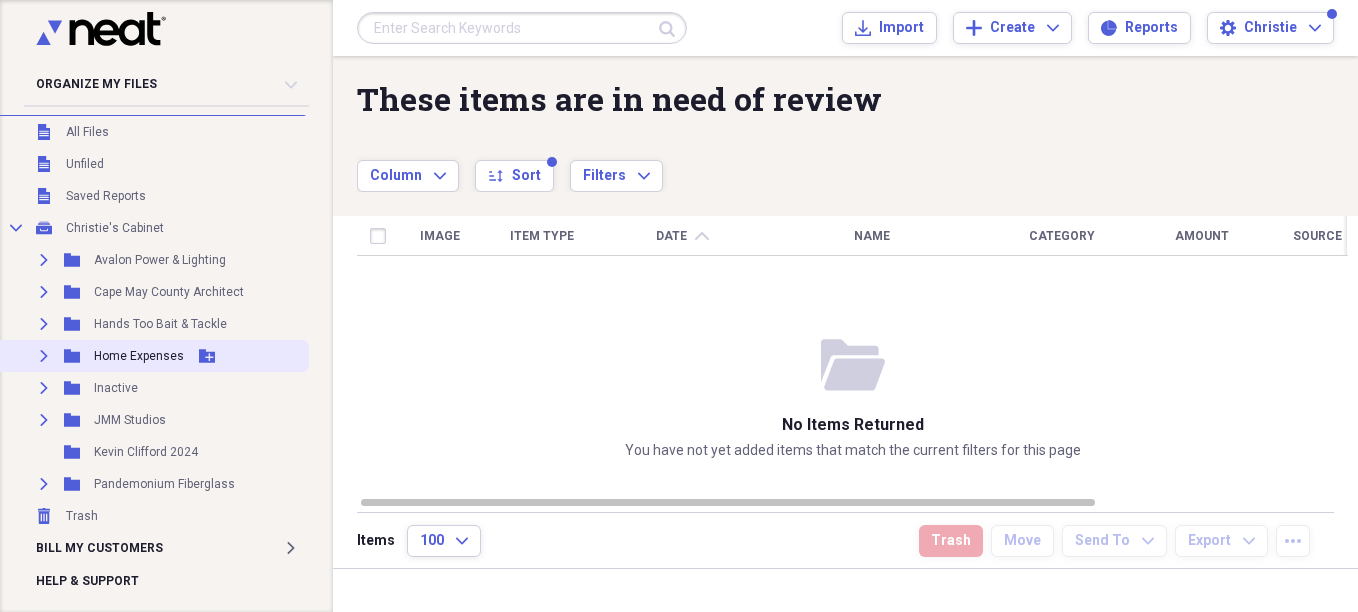 click on "Expand" at bounding box center (44, 356) 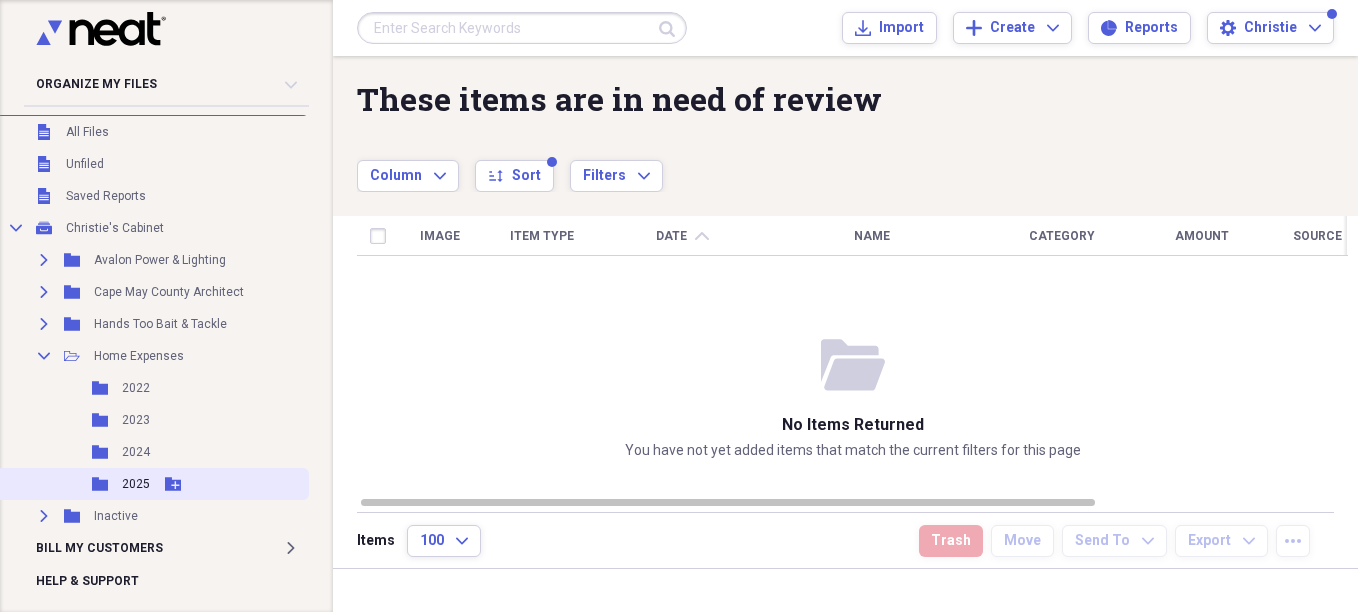 click on "2025" at bounding box center [136, 484] 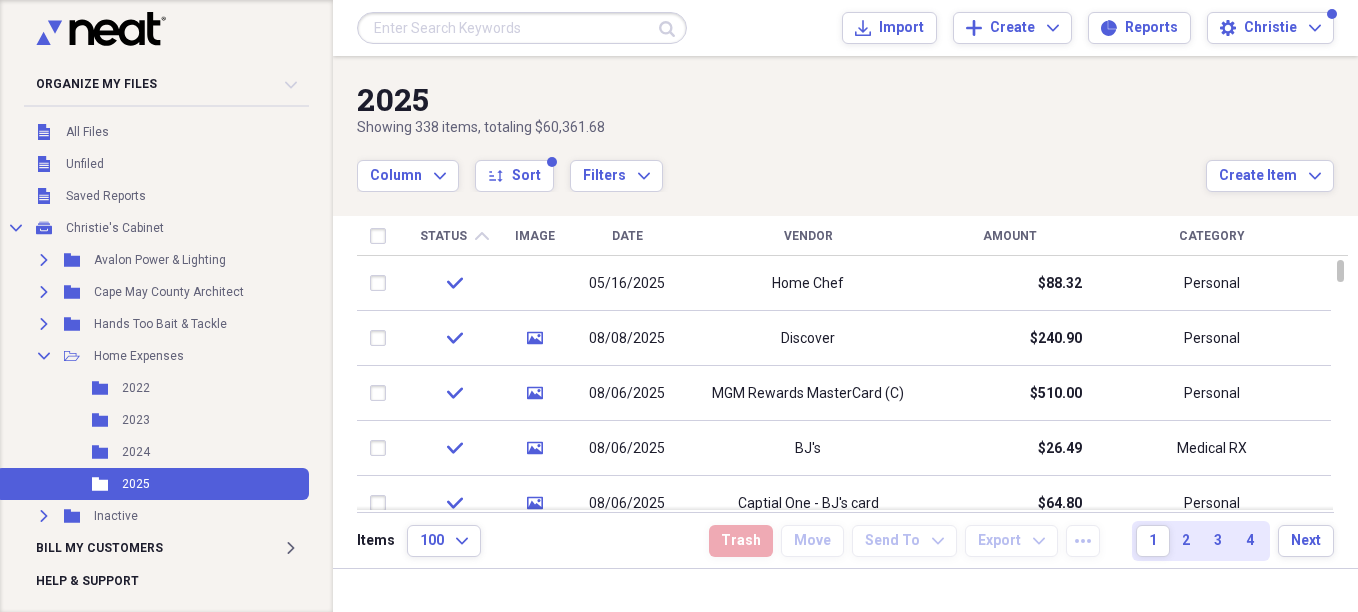 click on "Date" at bounding box center (627, 236) 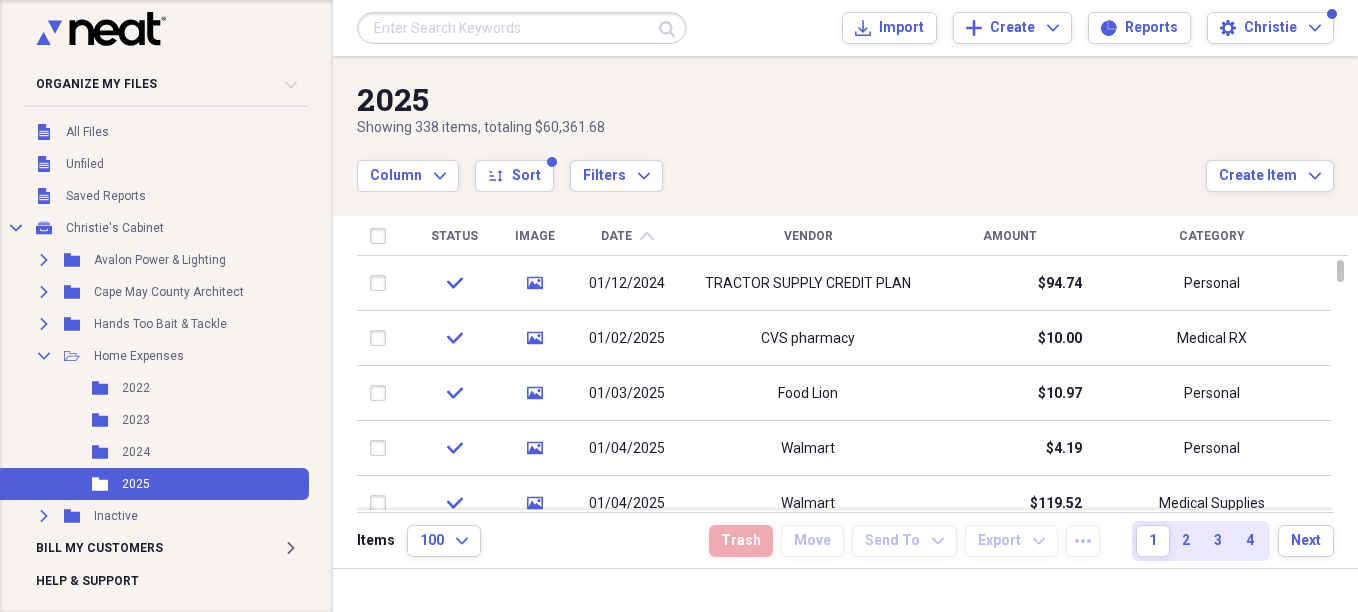 click on "Date chevron-up" at bounding box center (627, 236) 